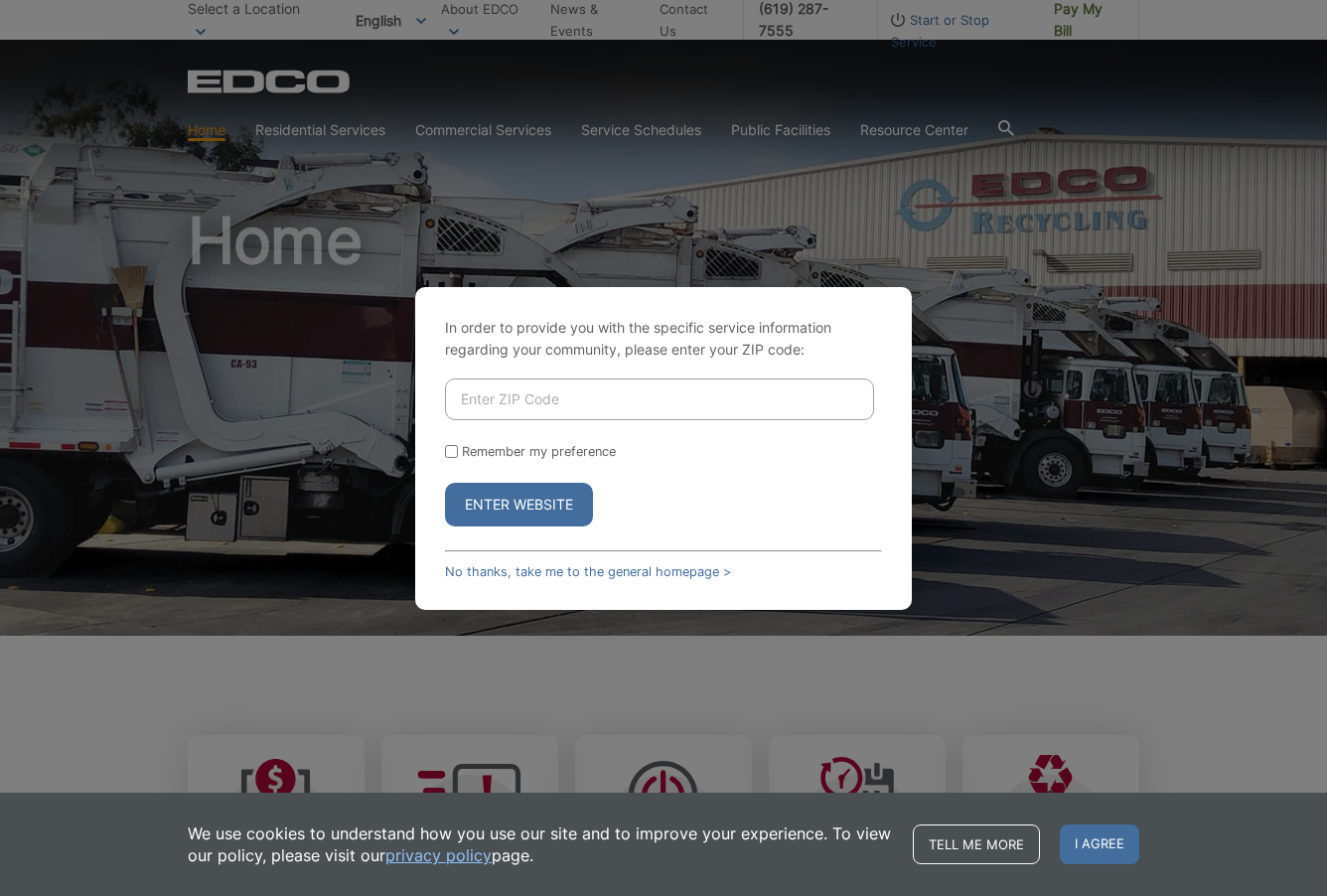 scroll, scrollTop: 0, scrollLeft: 0, axis: both 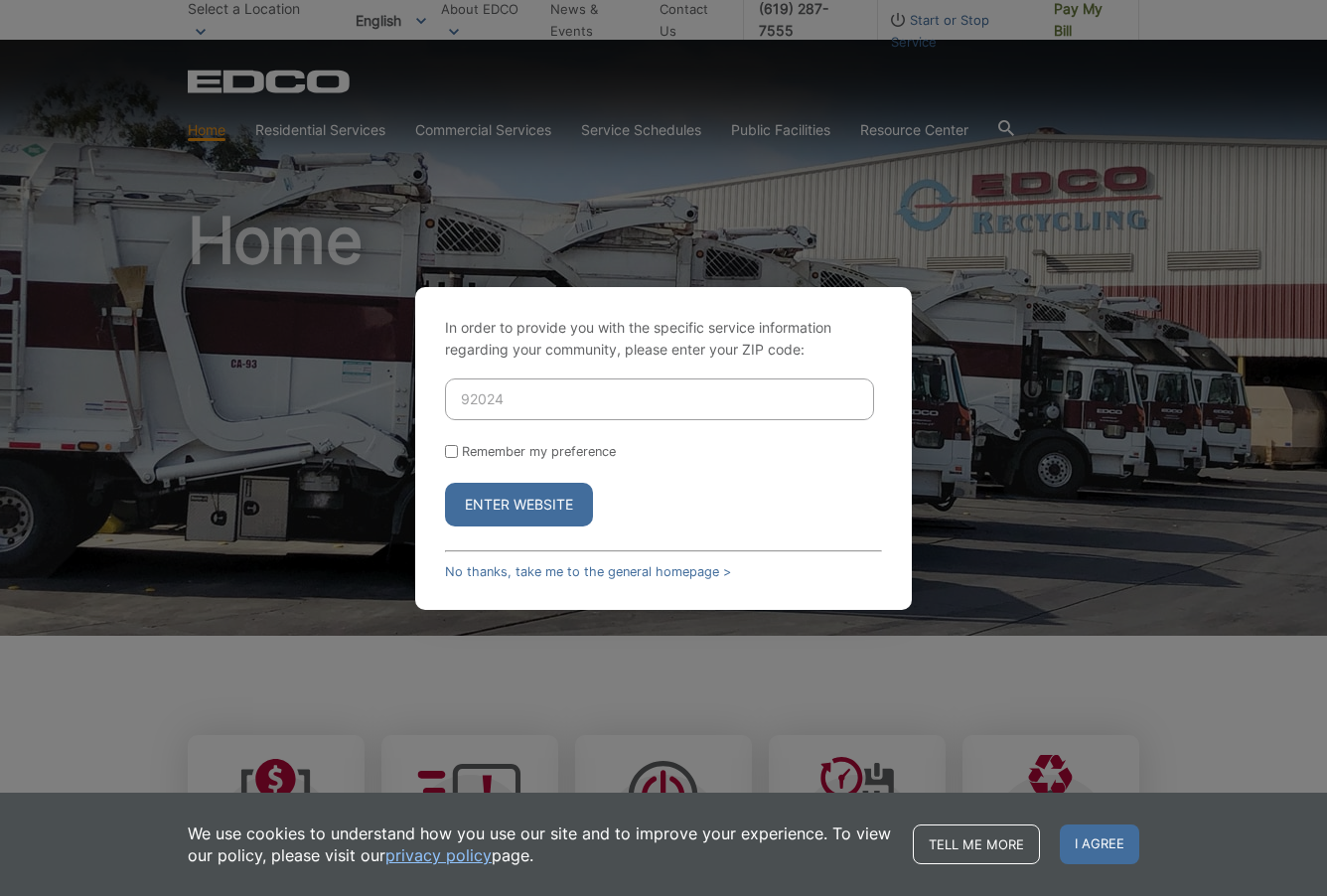 type on "92024" 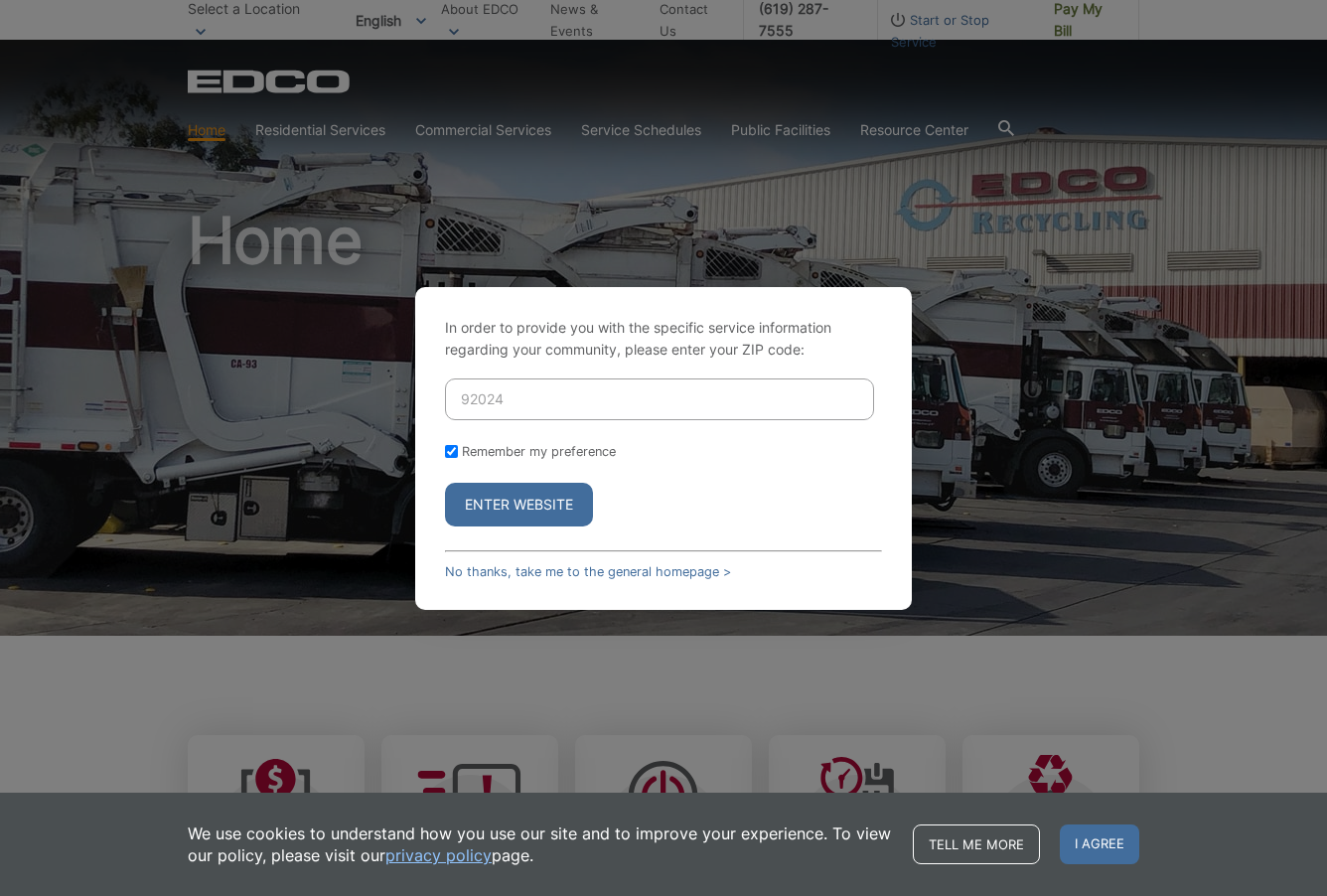 click on "Enter Website" at bounding box center [518, 505] 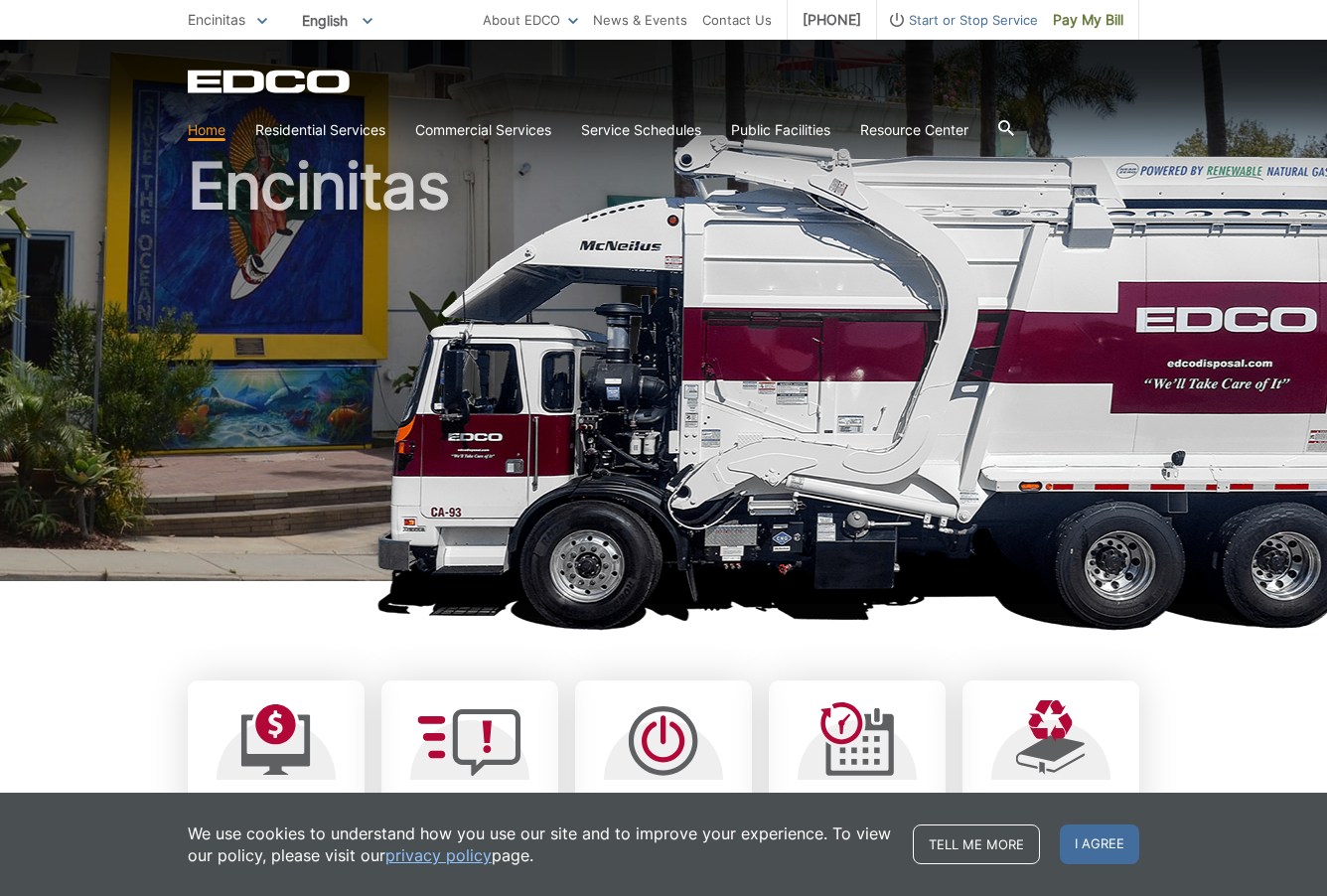 scroll, scrollTop: 0, scrollLeft: 0, axis: both 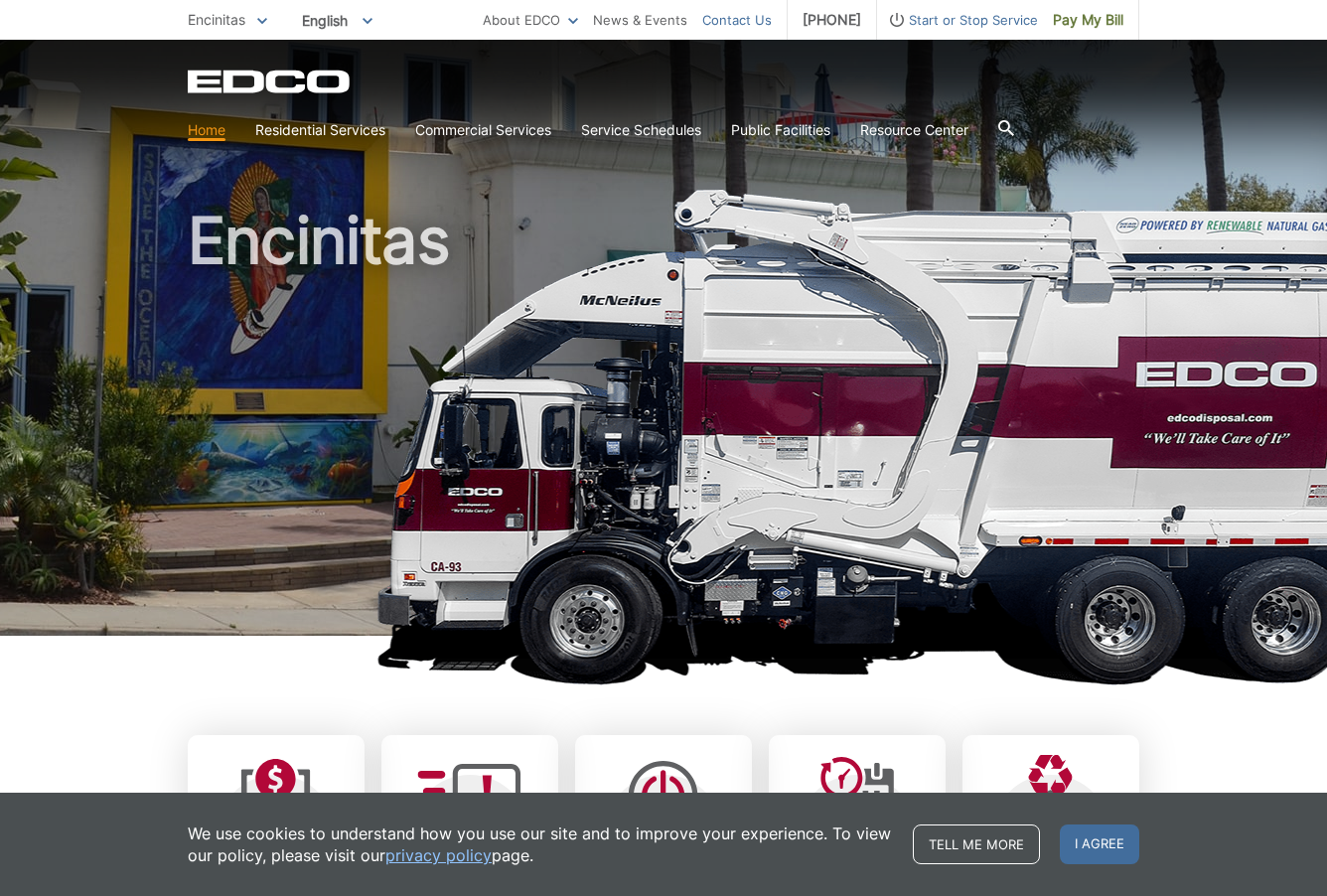 click on "Contact Us" at bounding box center (737, 20) 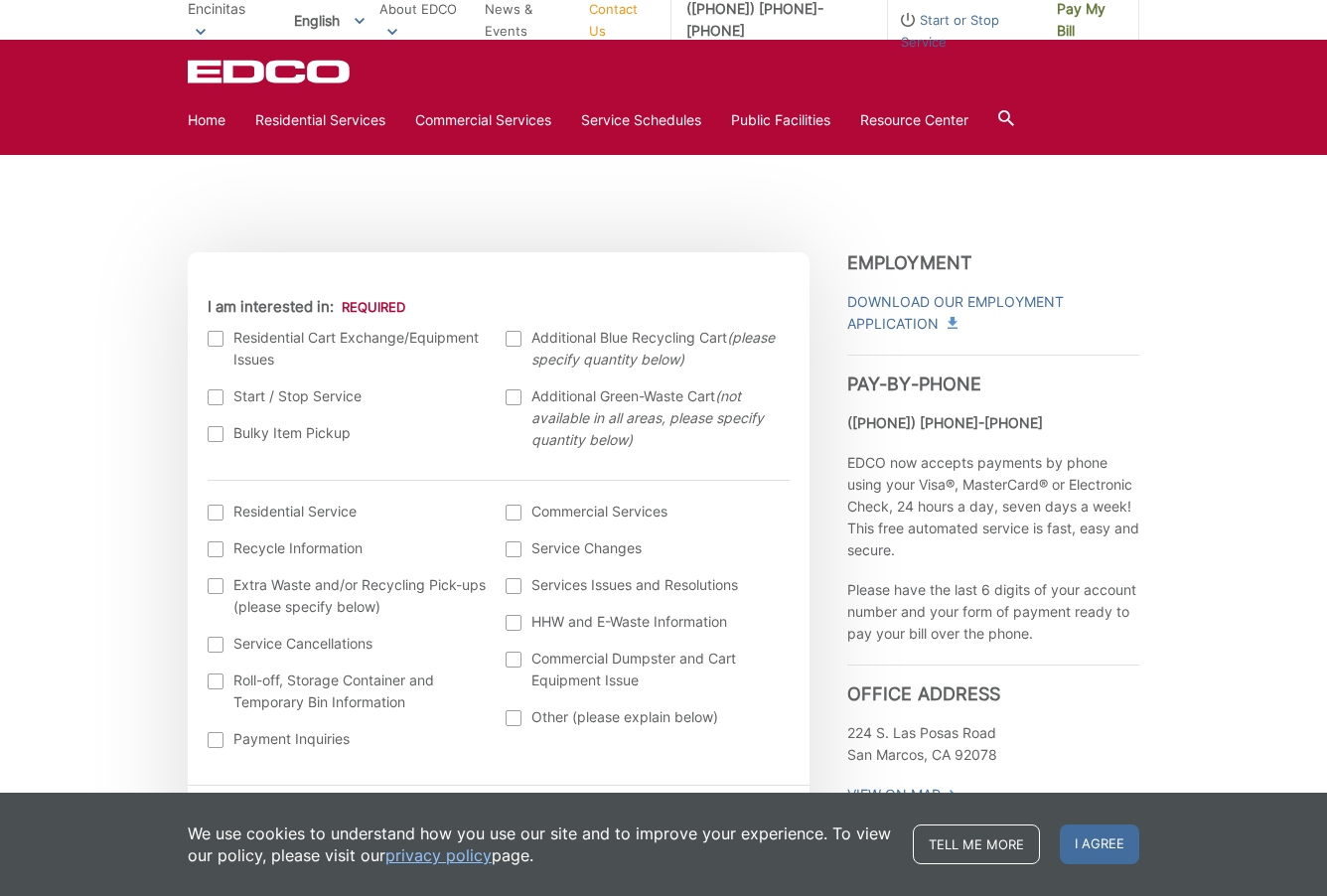 scroll, scrollTop: 533, scrollLeft: 0, axis: vertical 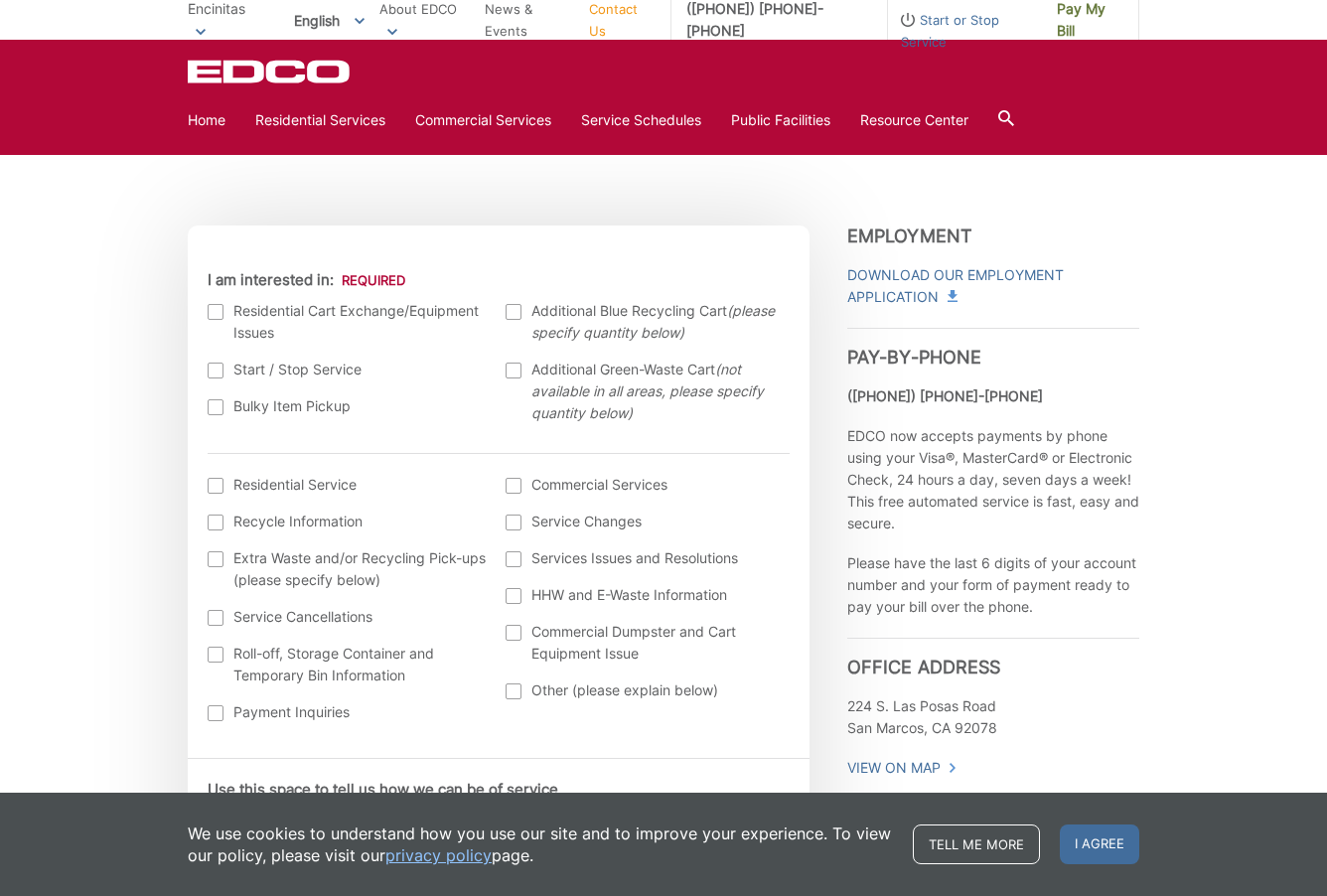 click on "Residential Cart Exchange/Equipment Issues" at bounding box center (347, 322) 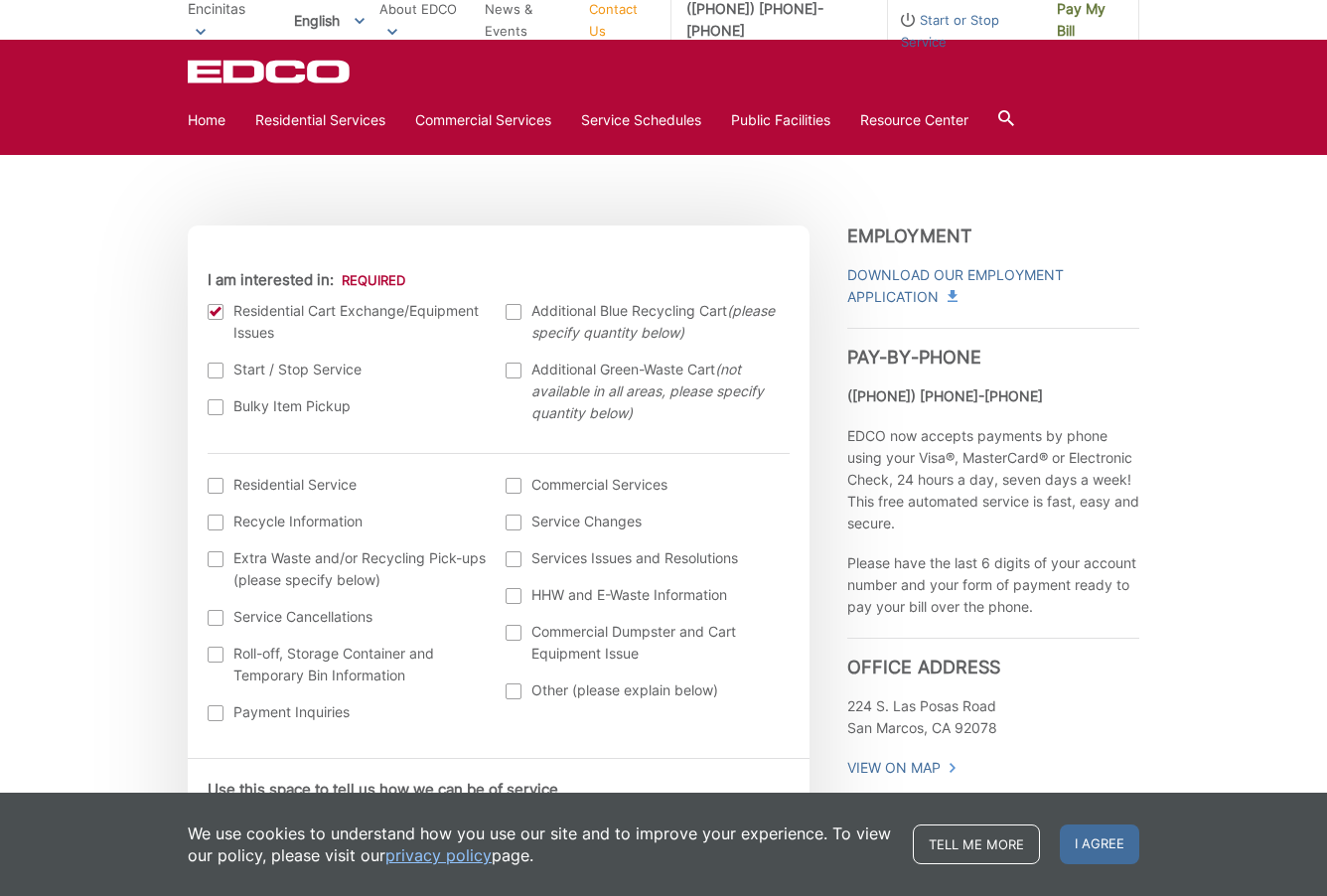 click at bounding box center [216, 312] 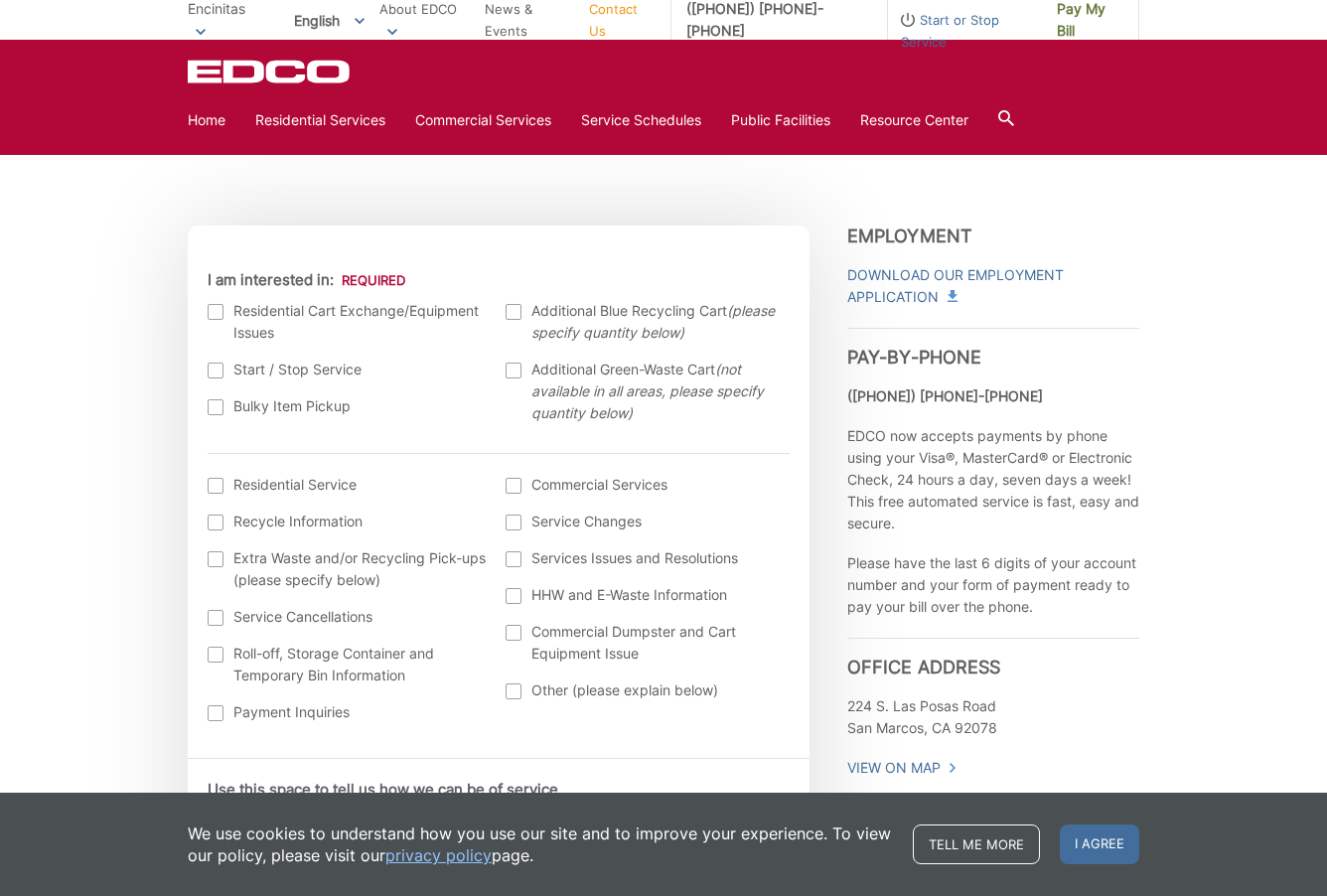 scroll, scrollTop: 534, scrollLeft: 0, axis: vertical 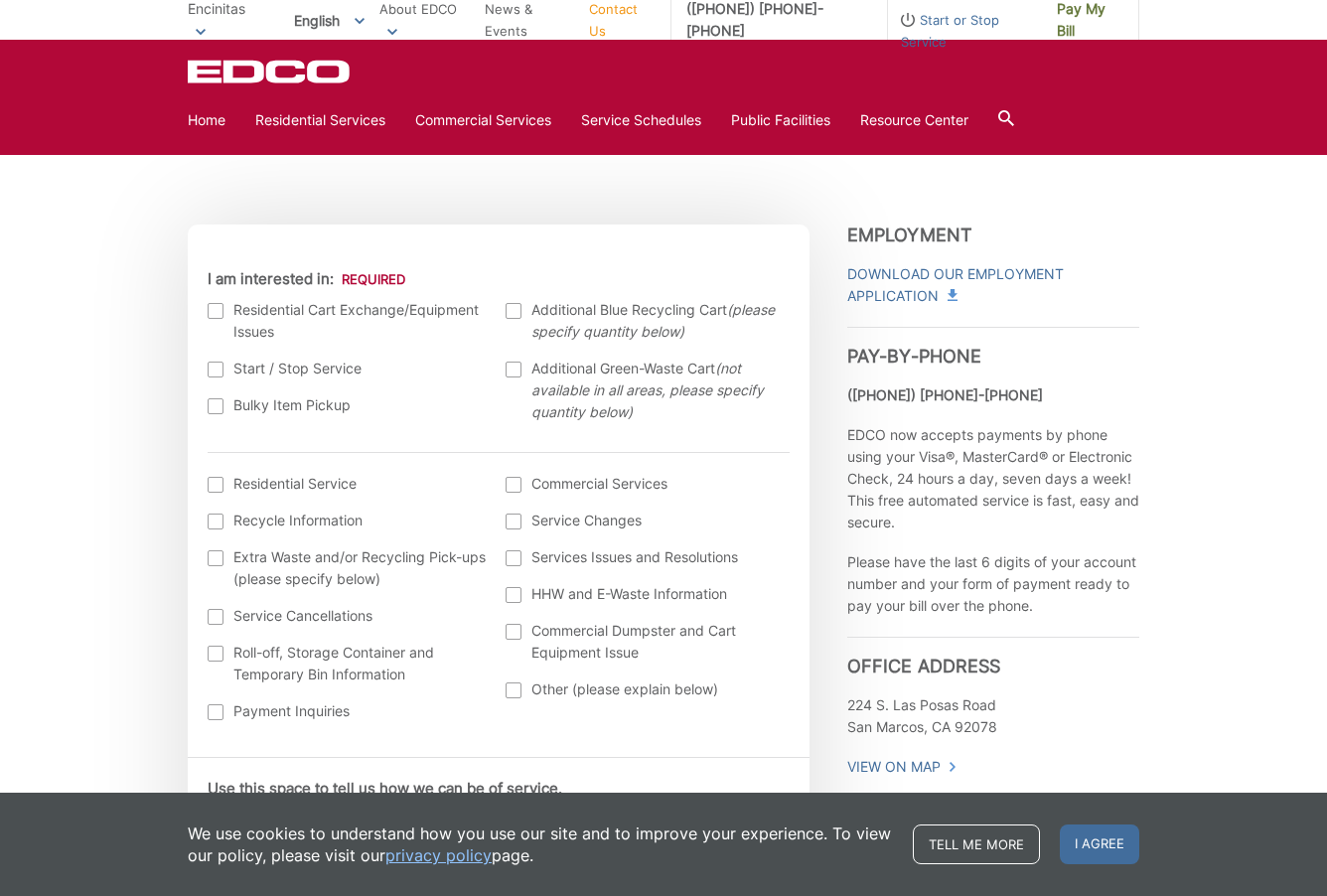 click at bounding box center [216, 311] 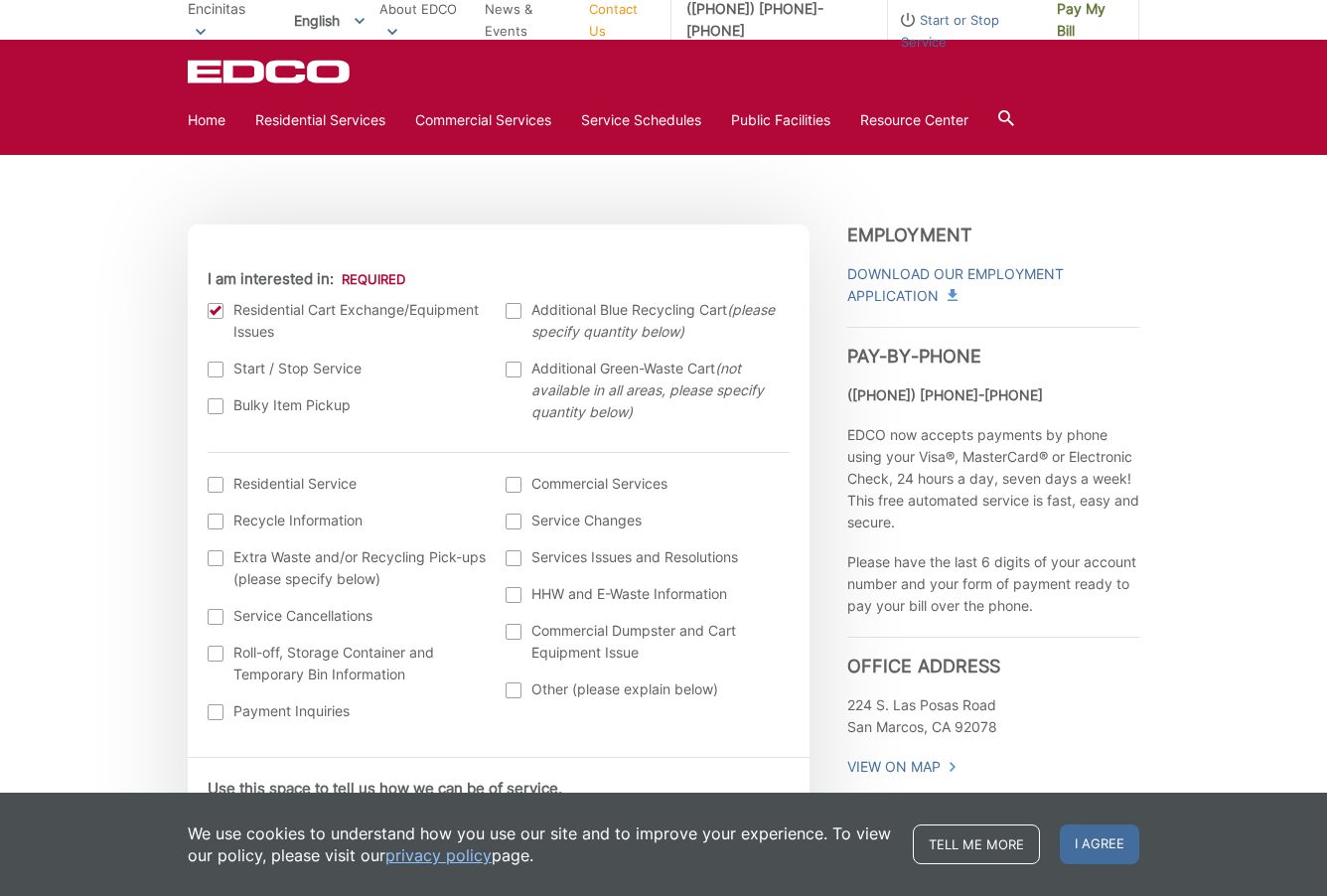 click at bounding box center [216, 311] 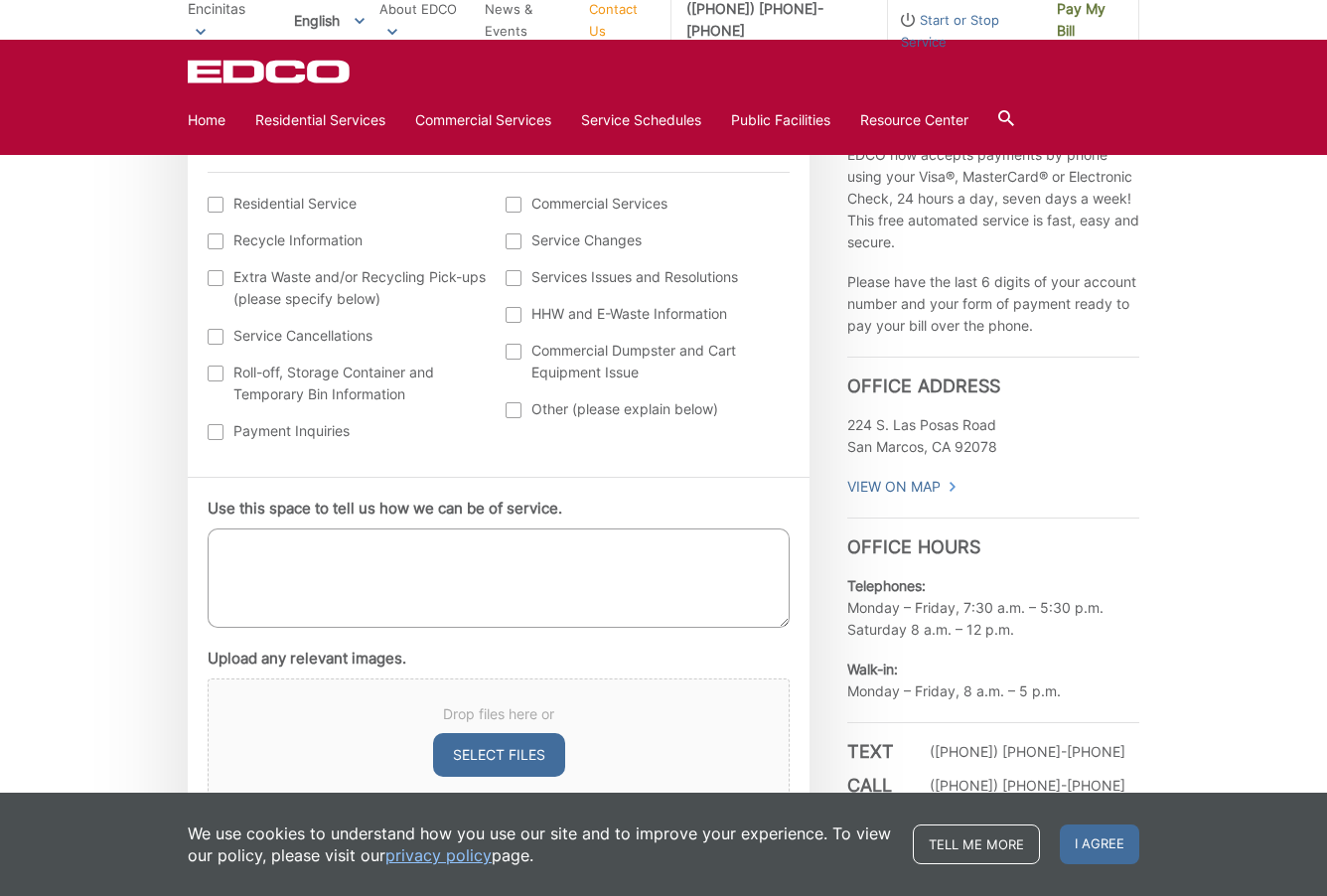 scroll, scrollTop: 790, scrollLeft: 0, axis: vertical 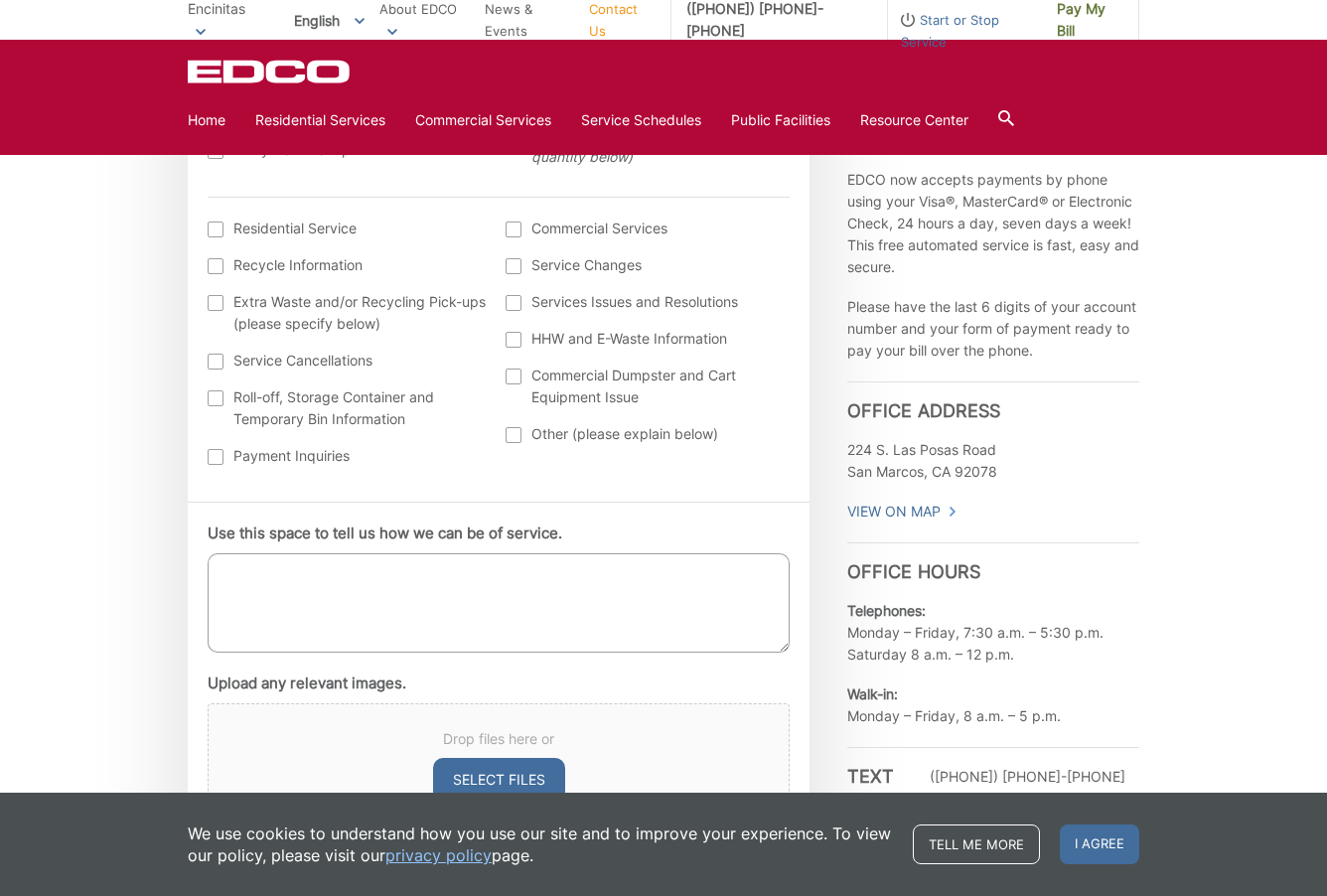 click on "Use this space to tell us how we can be of service." at bounding box center (499, 603) 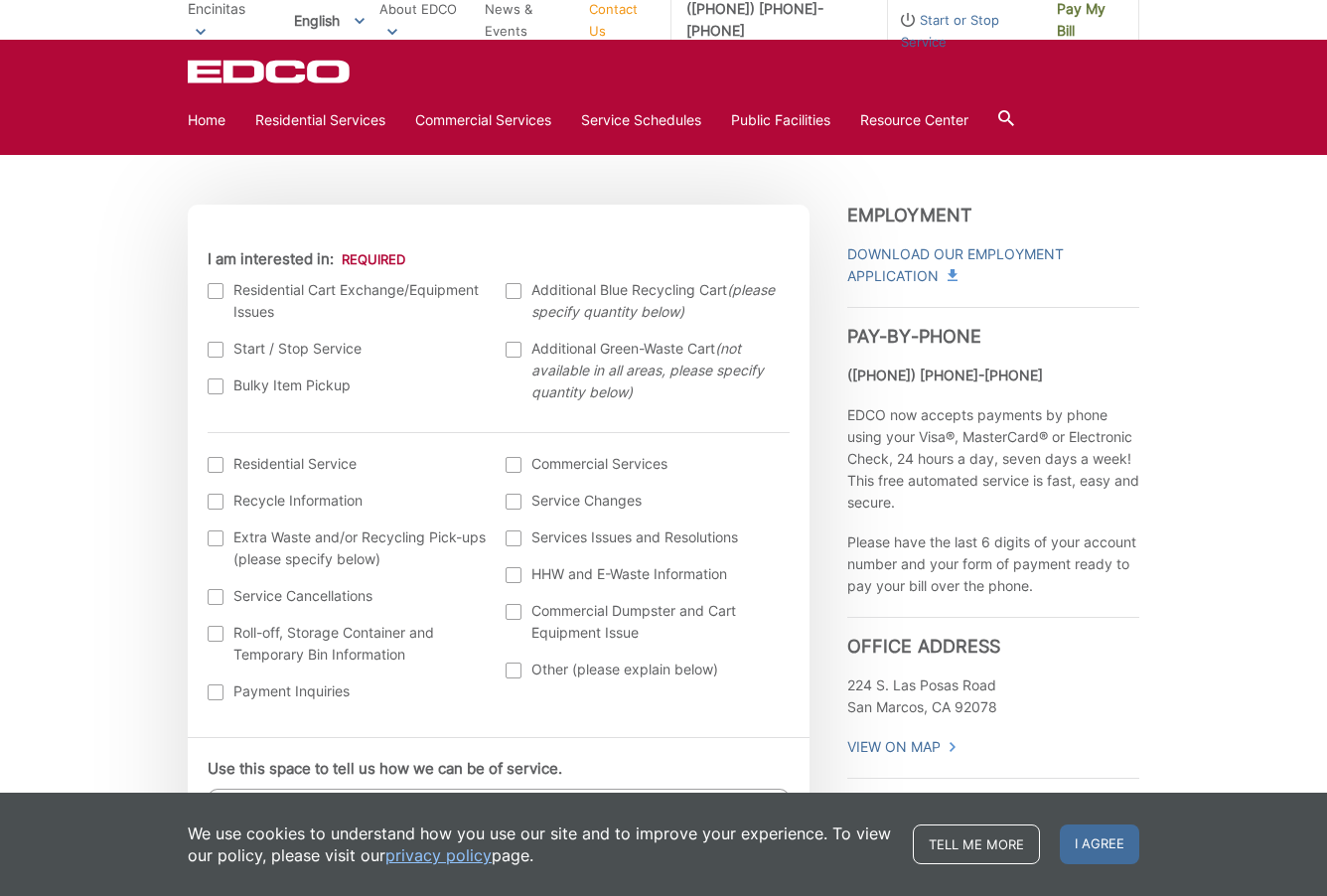 scroll, scrollTop: 519, scrollLeft: 0, axis: vertical 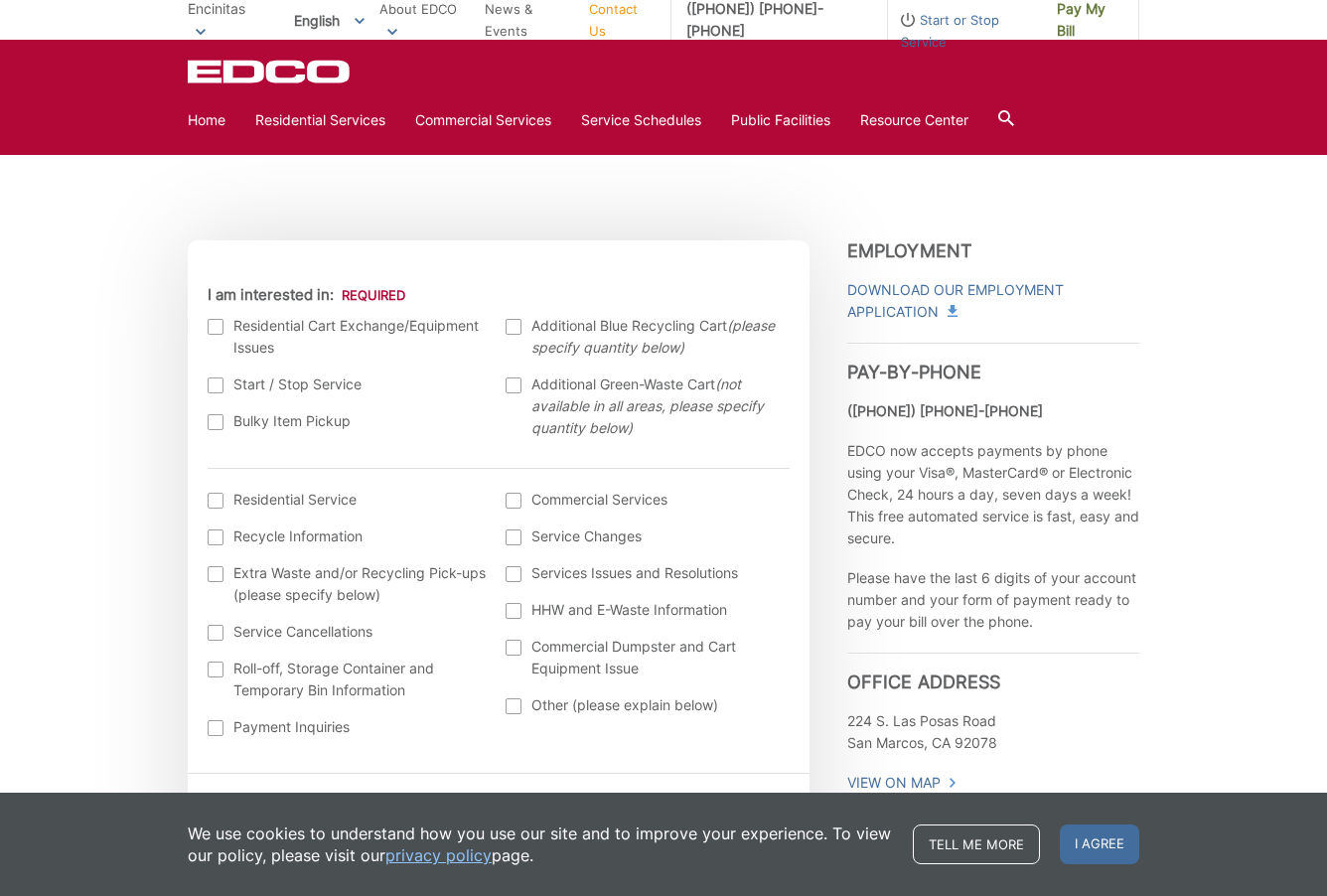 click at bounding box center (216, 327) 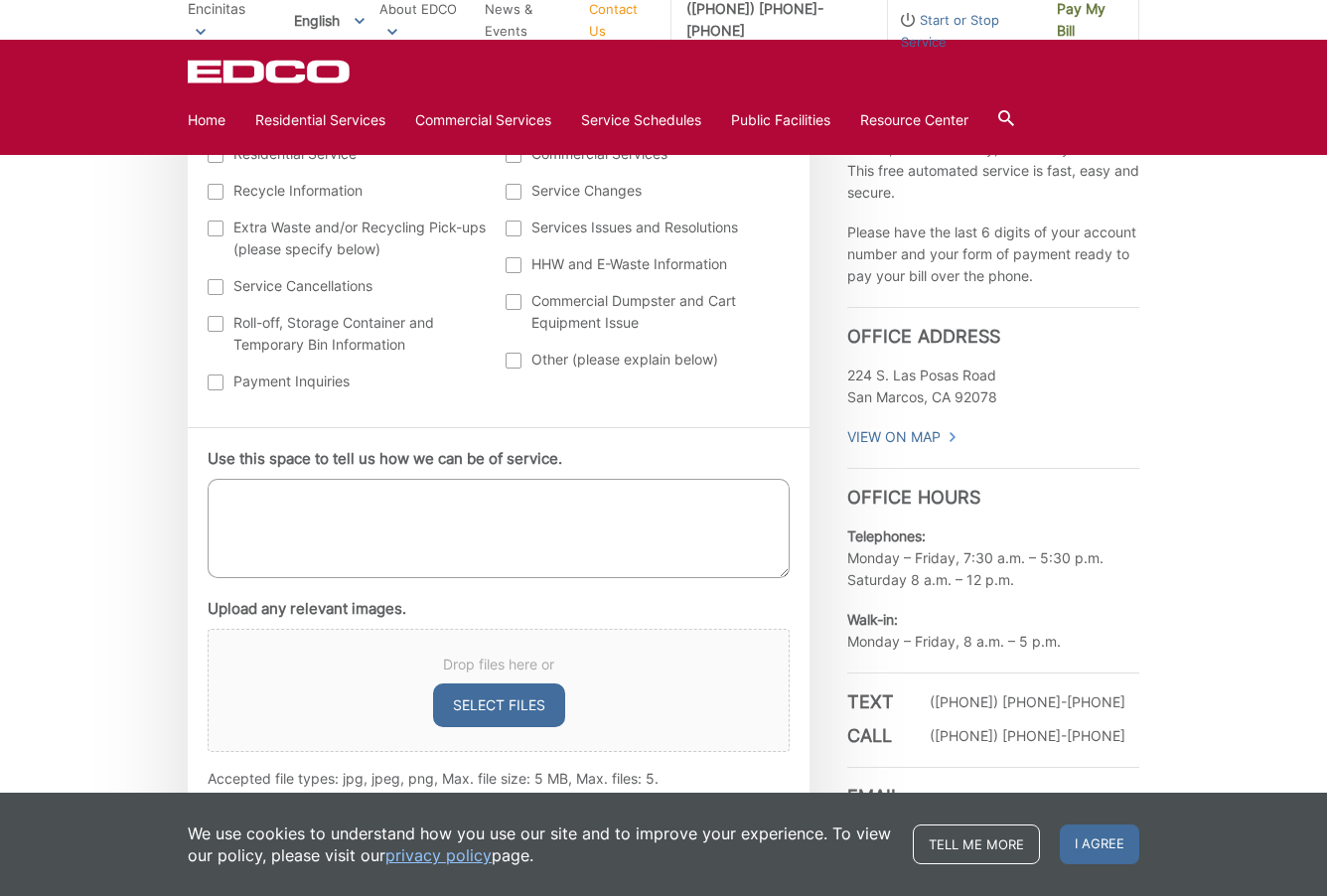 scroll, scrollTop: 873, scrollLeft: 0, axis: vertical 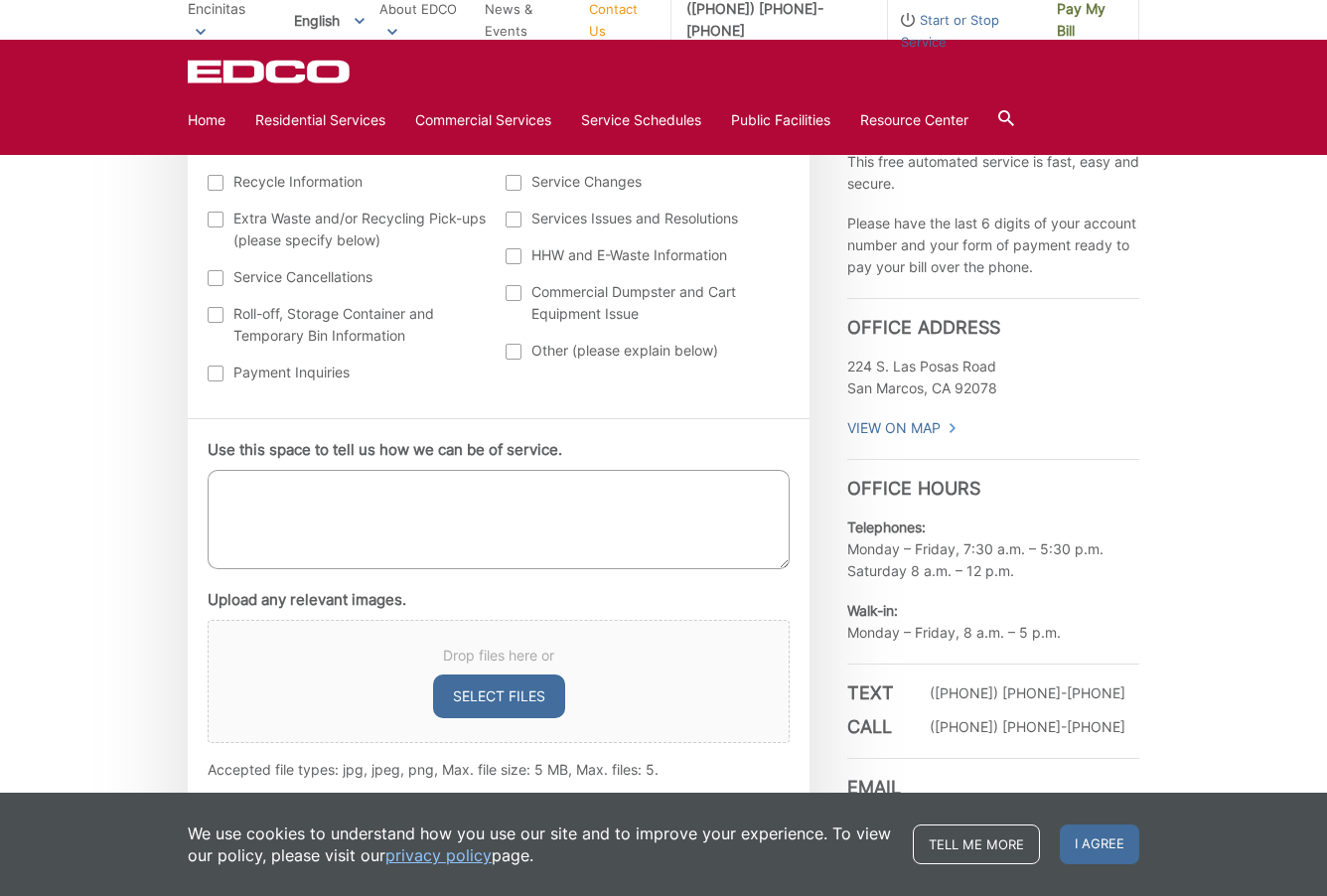 click on "Use this space to tell us how we can be of service." at bounding box center (499, 520) 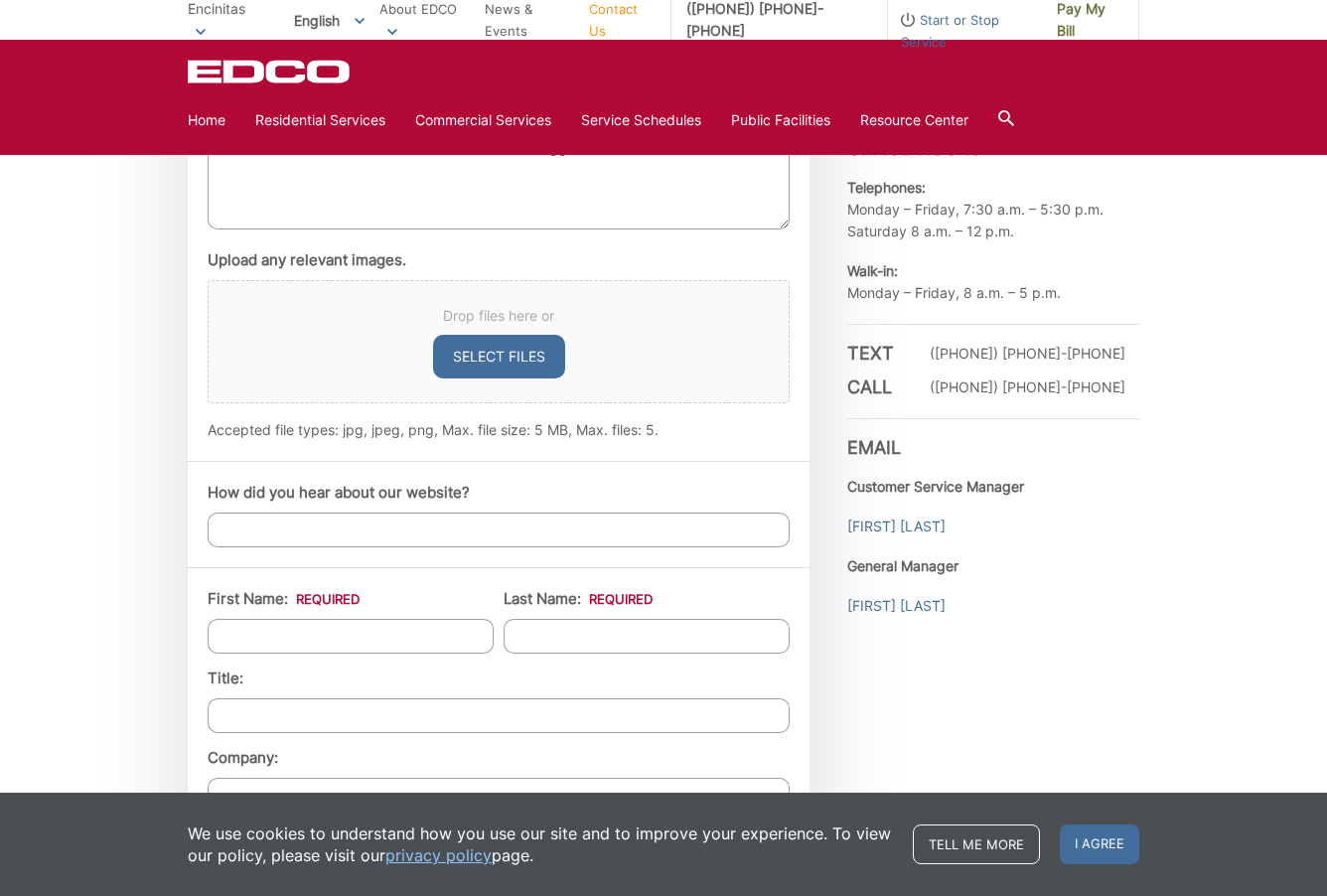 scroll, scrollTop: 1322, scrollLeft: 0, axis: vertical 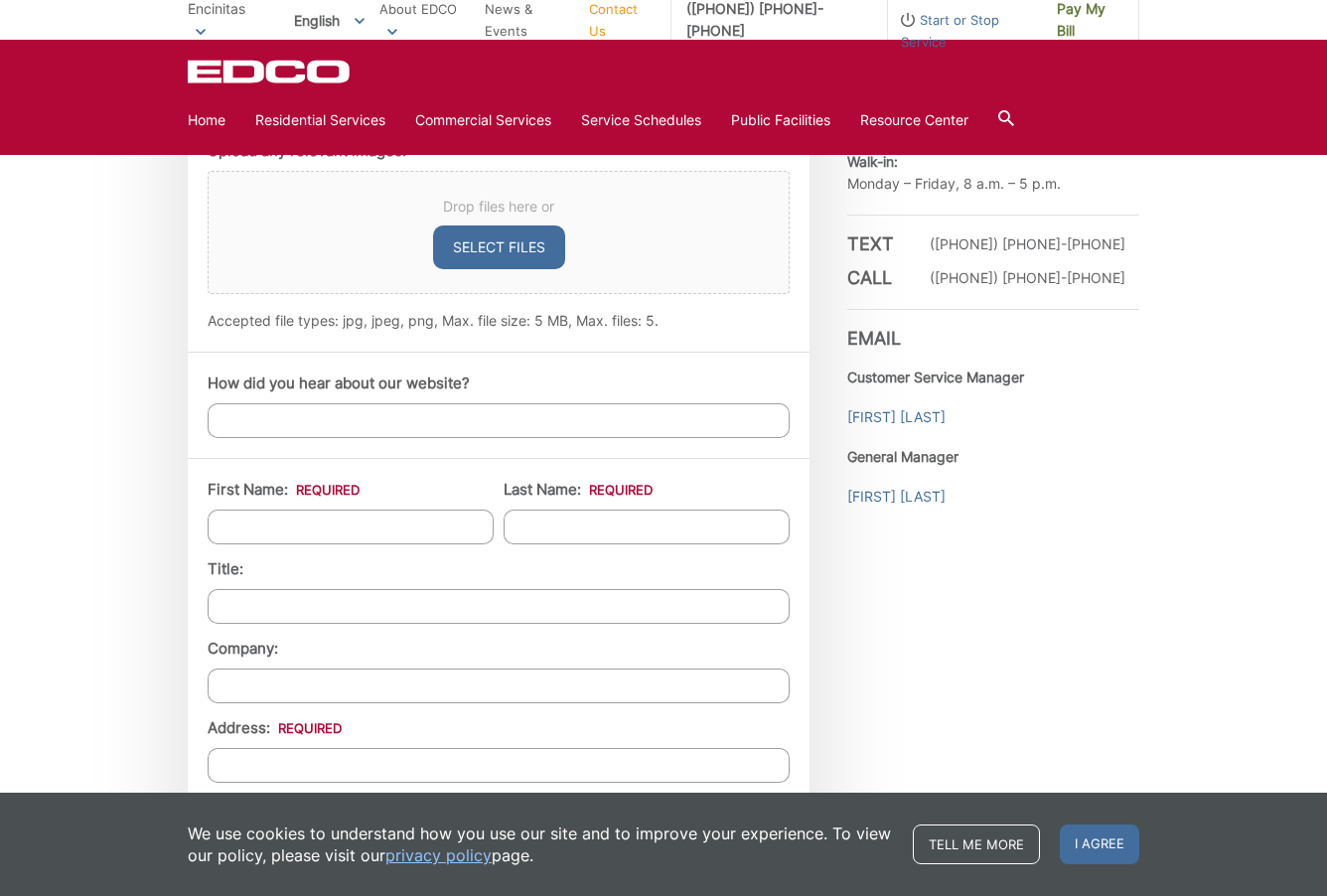 type on "We would like to trade in our small trash bins for bigger ones" 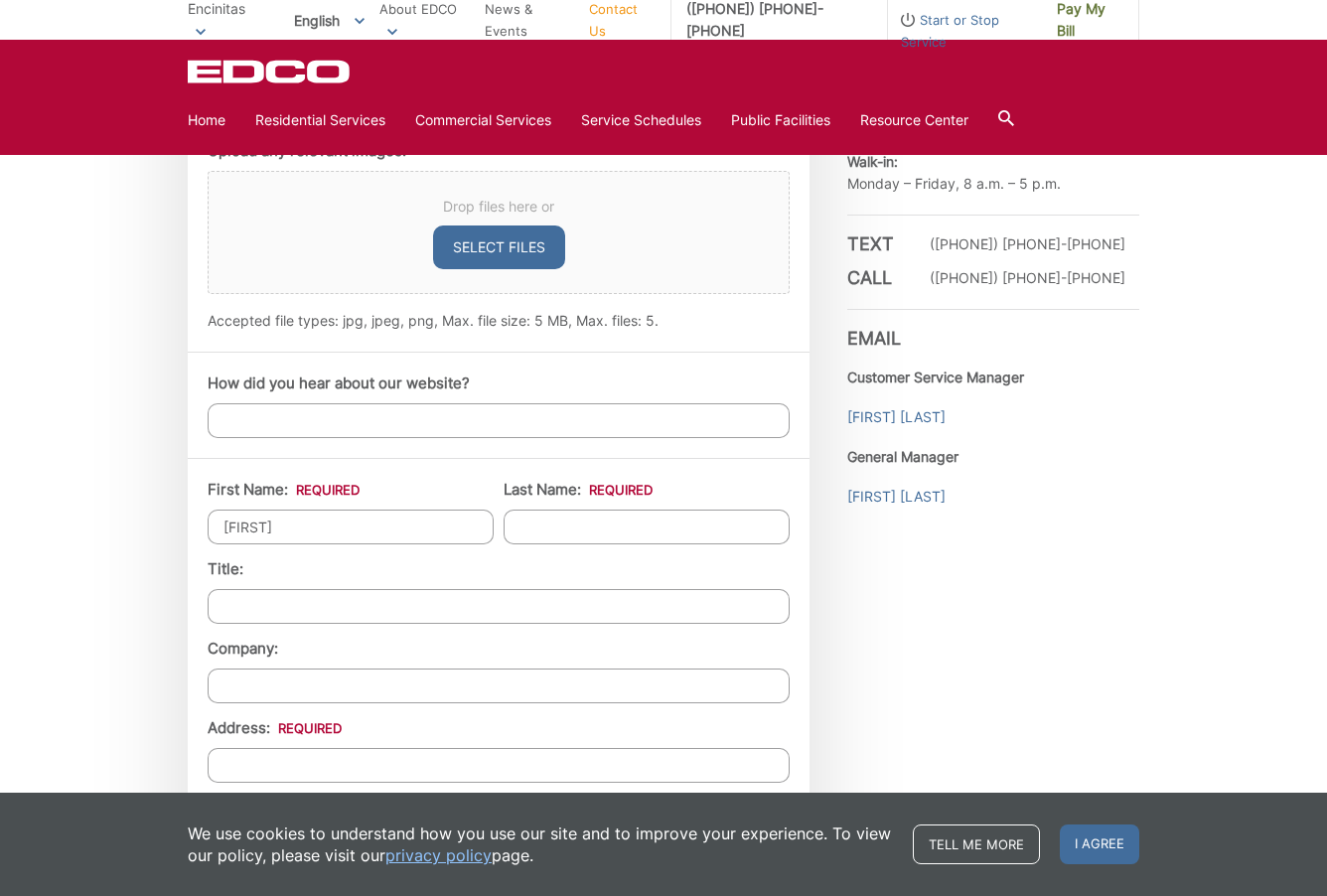 type on "[FIRST]" 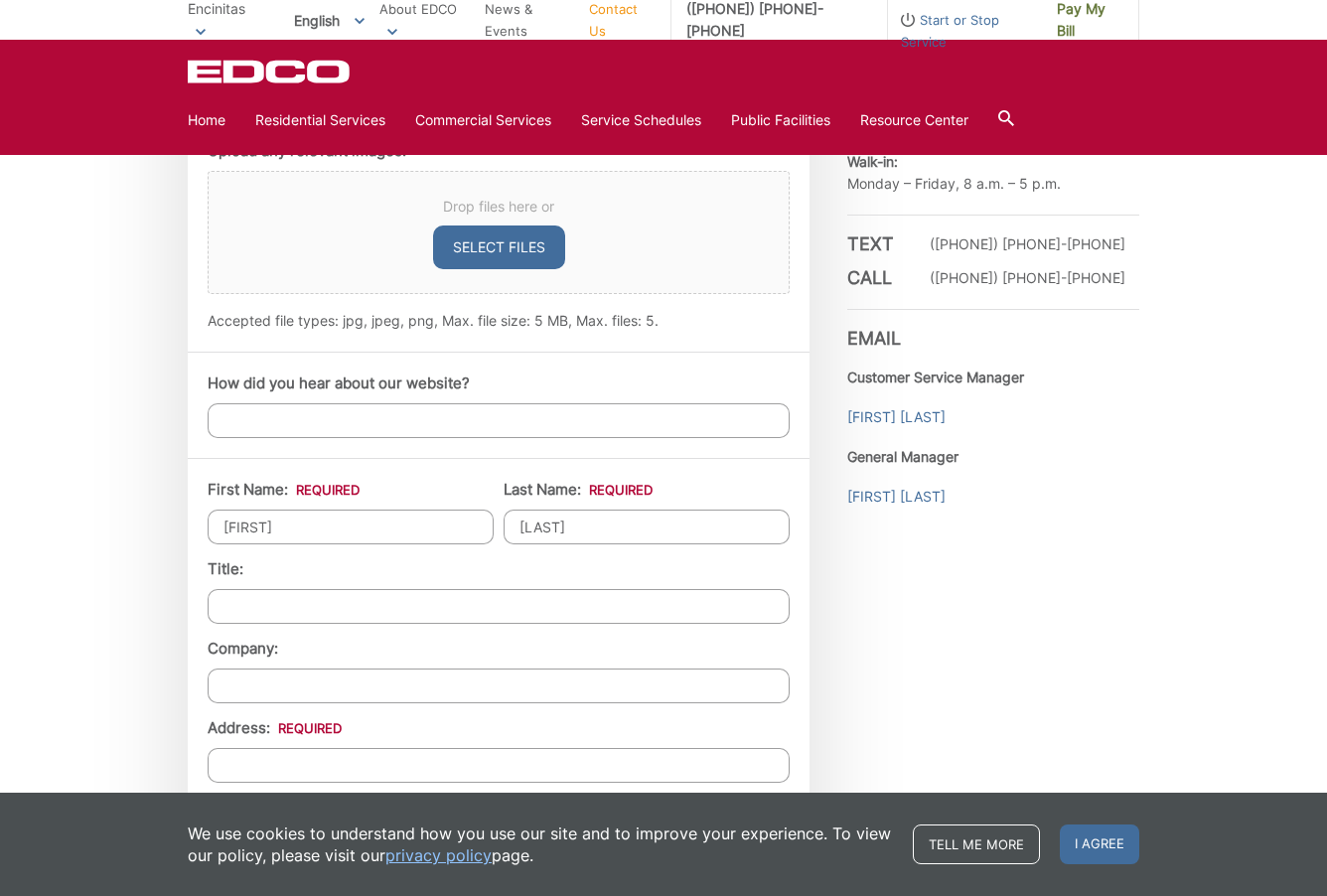 type on "[LAST]" 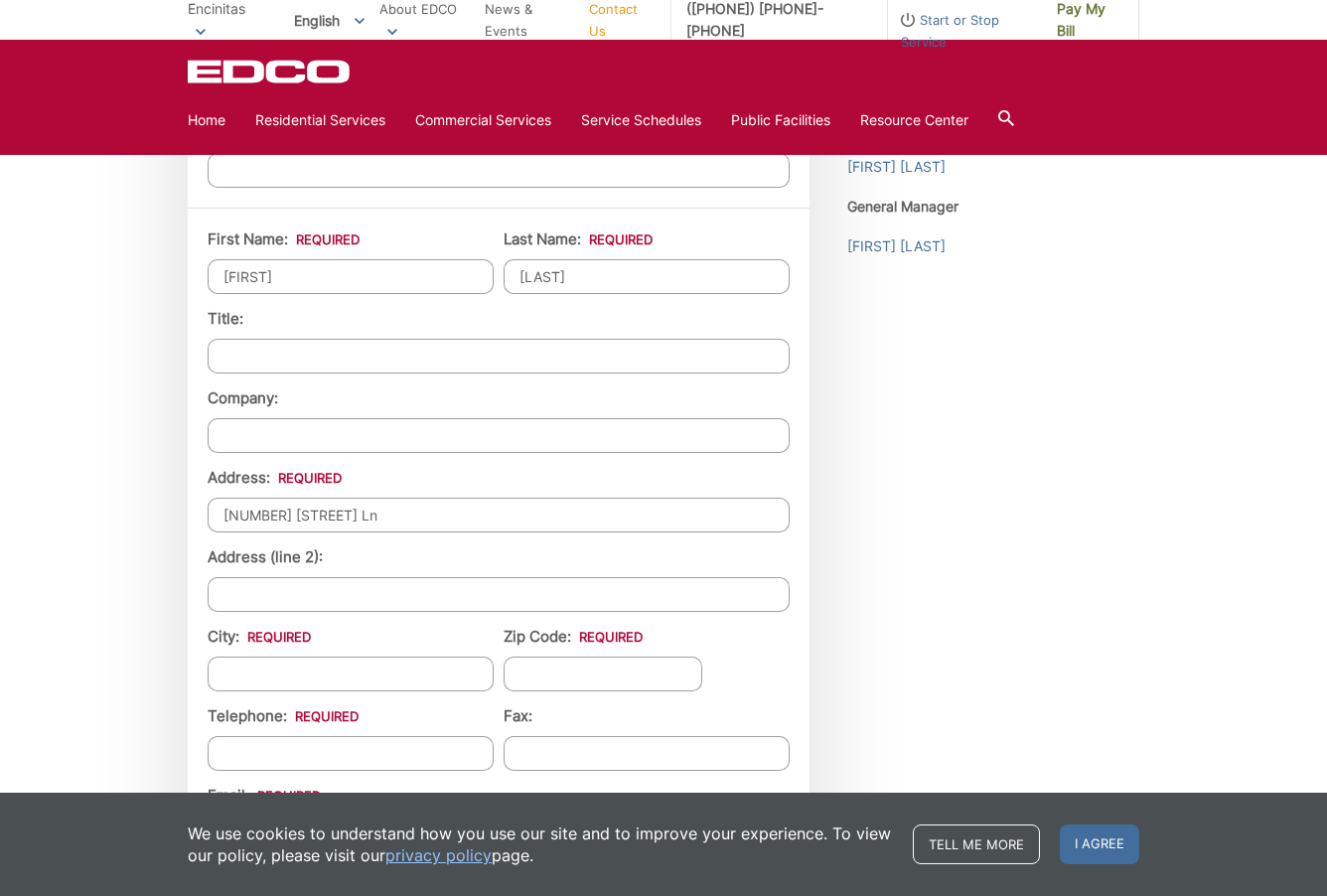 scroll, scrollTop: 1591, scrollLeft: 0, axis: vertical 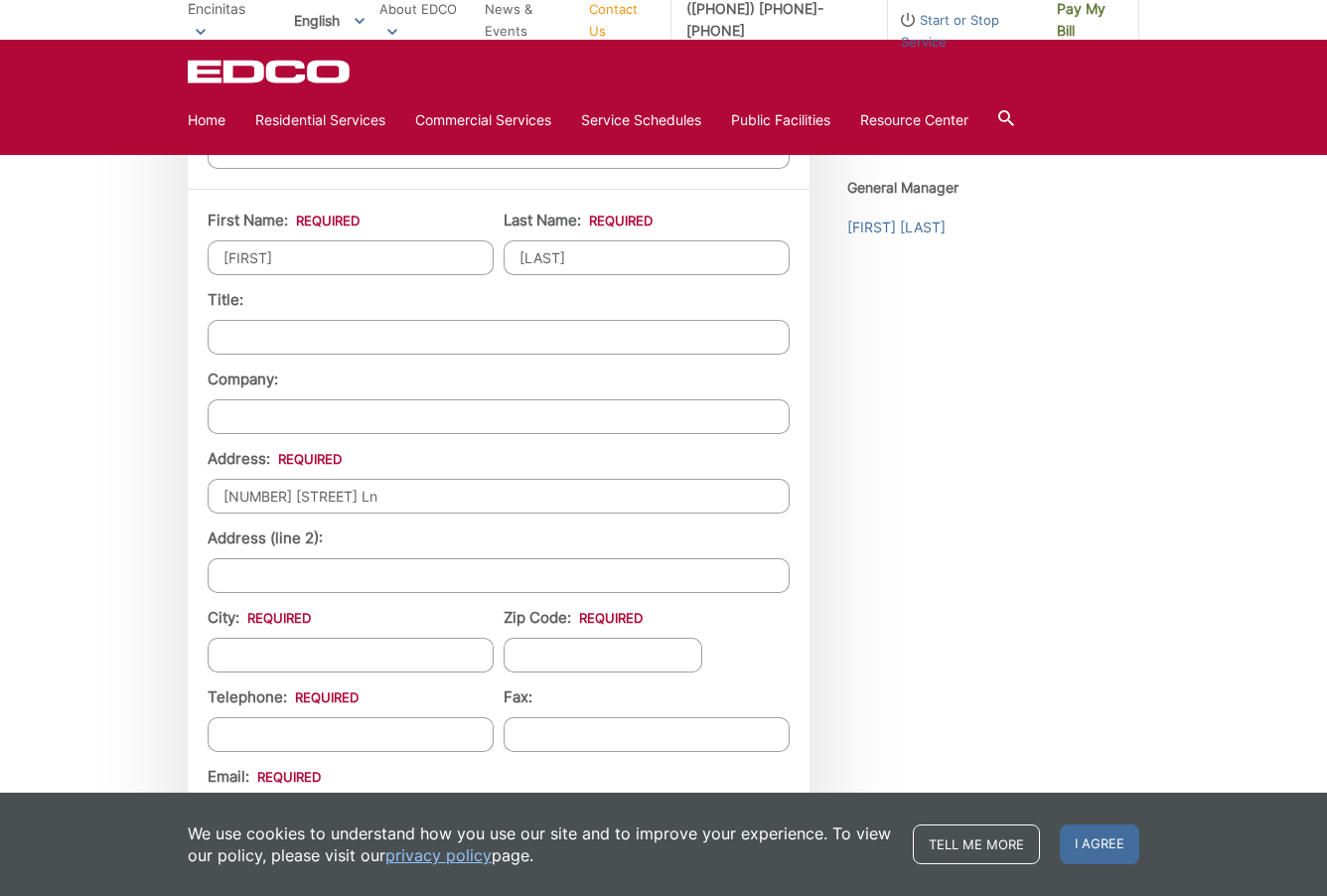 type on "[NUMBER] [STREET] Ln" 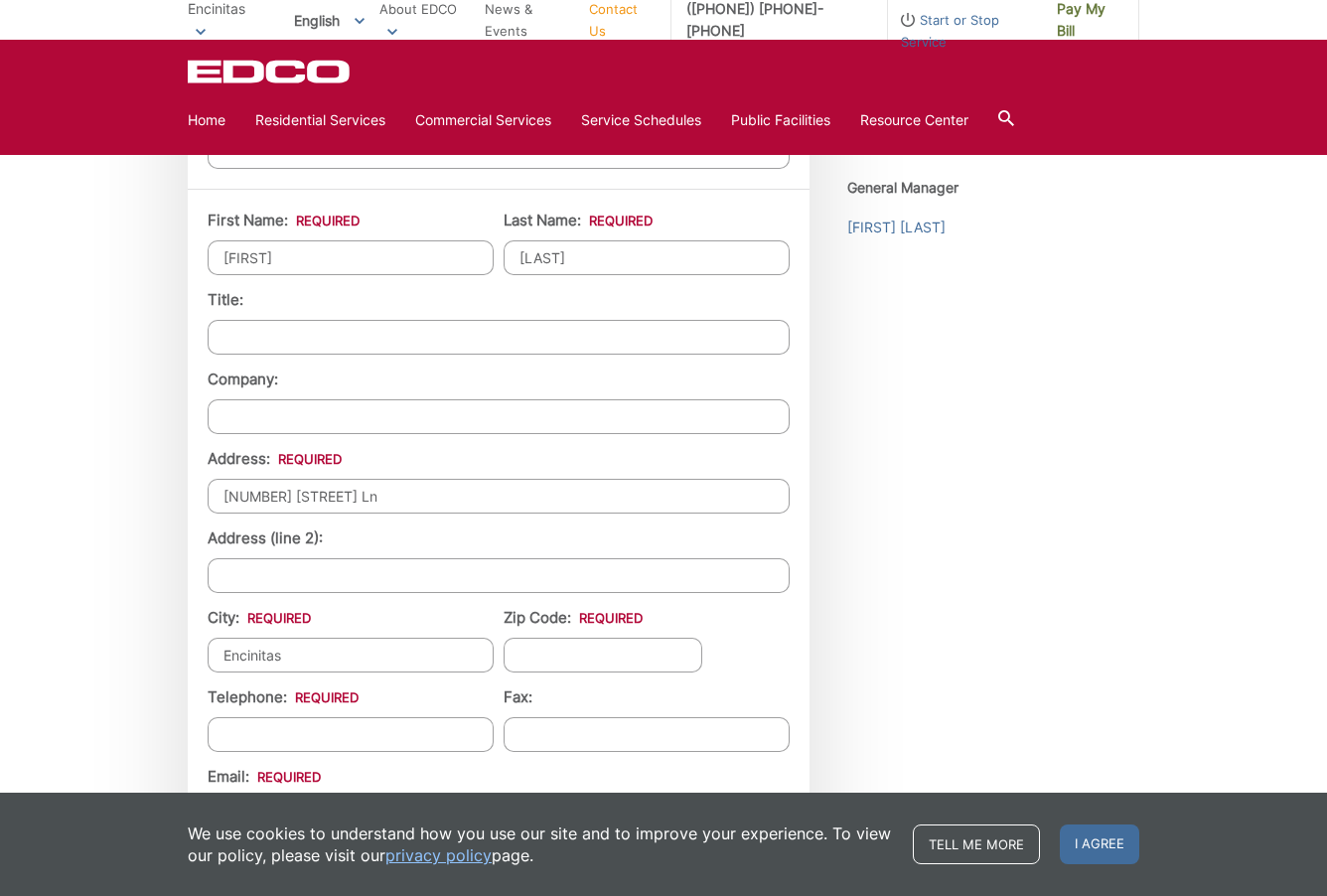 type on "Encinitas" 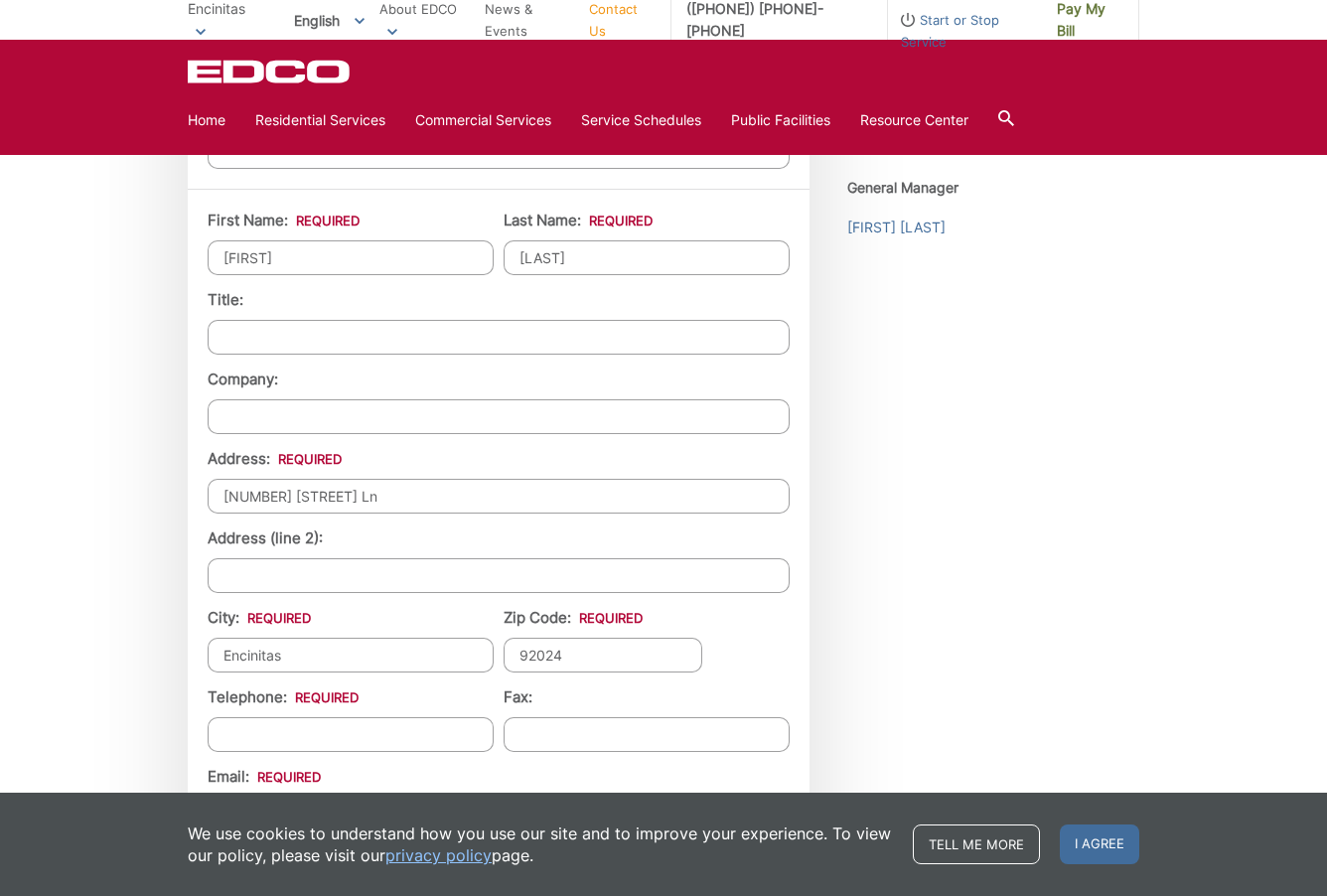 type on "92024" 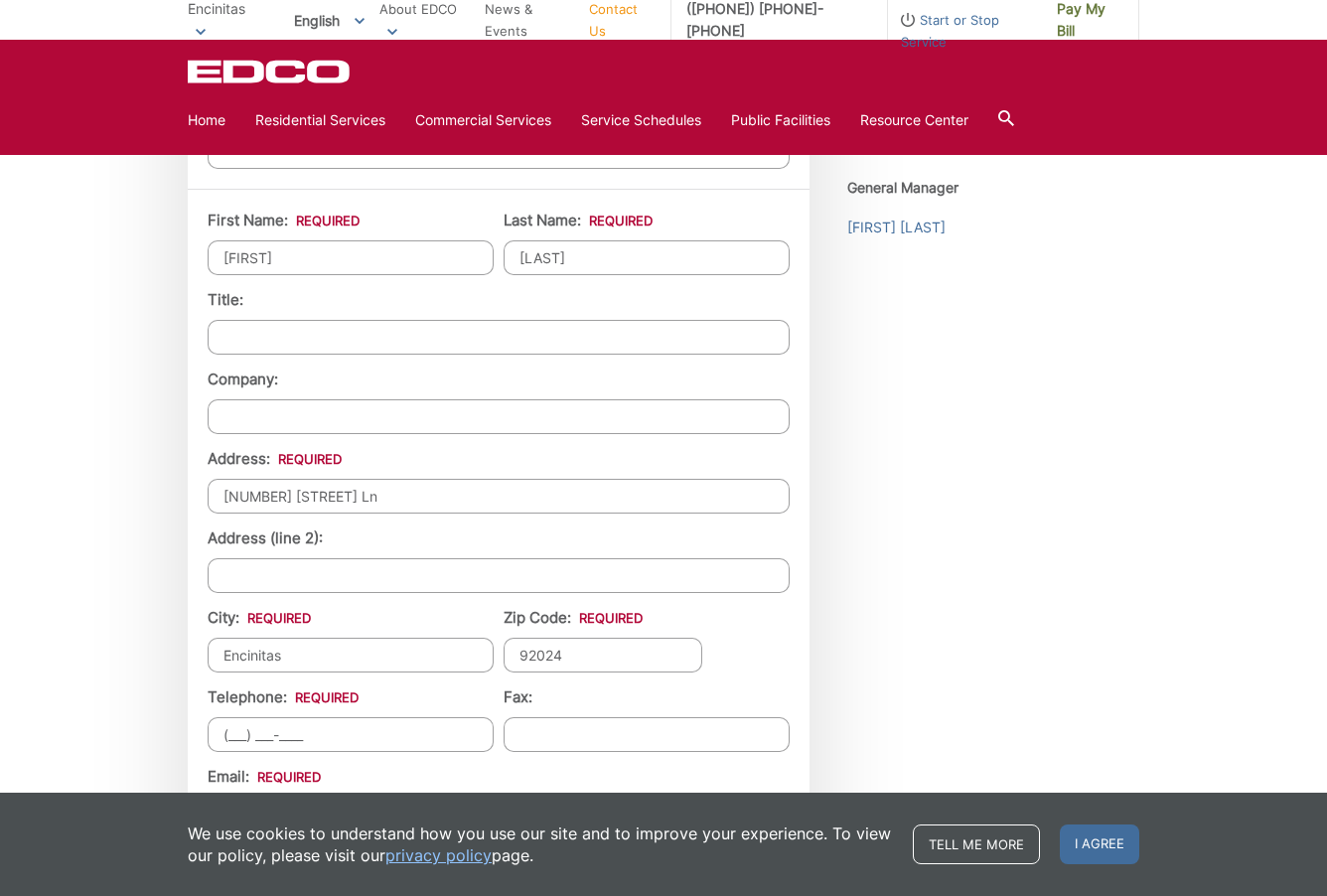 click on "(___) ___-____" at bounding box center (351, 734) 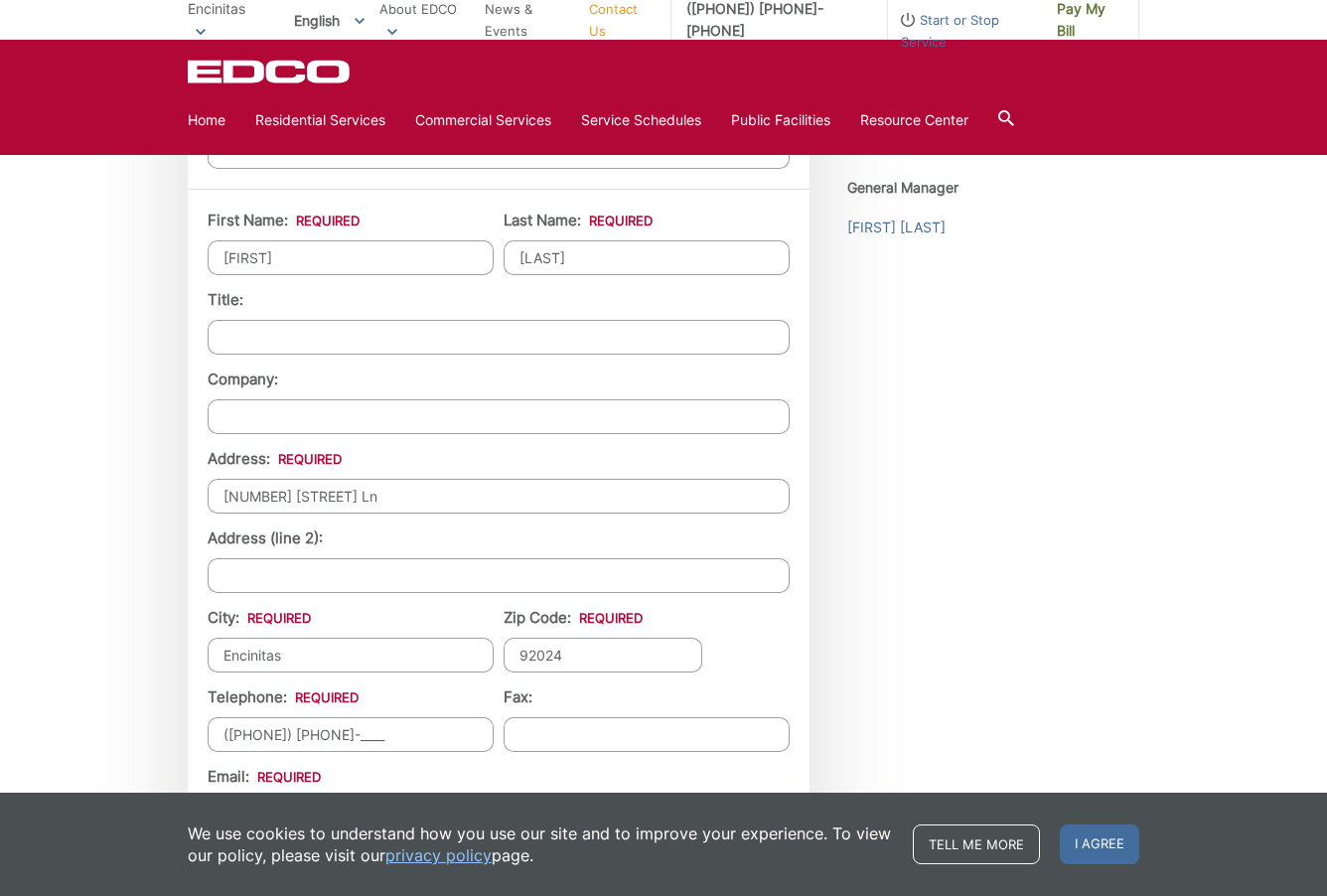 type on "([PHONE]) [PHONE]-[PHONE]" 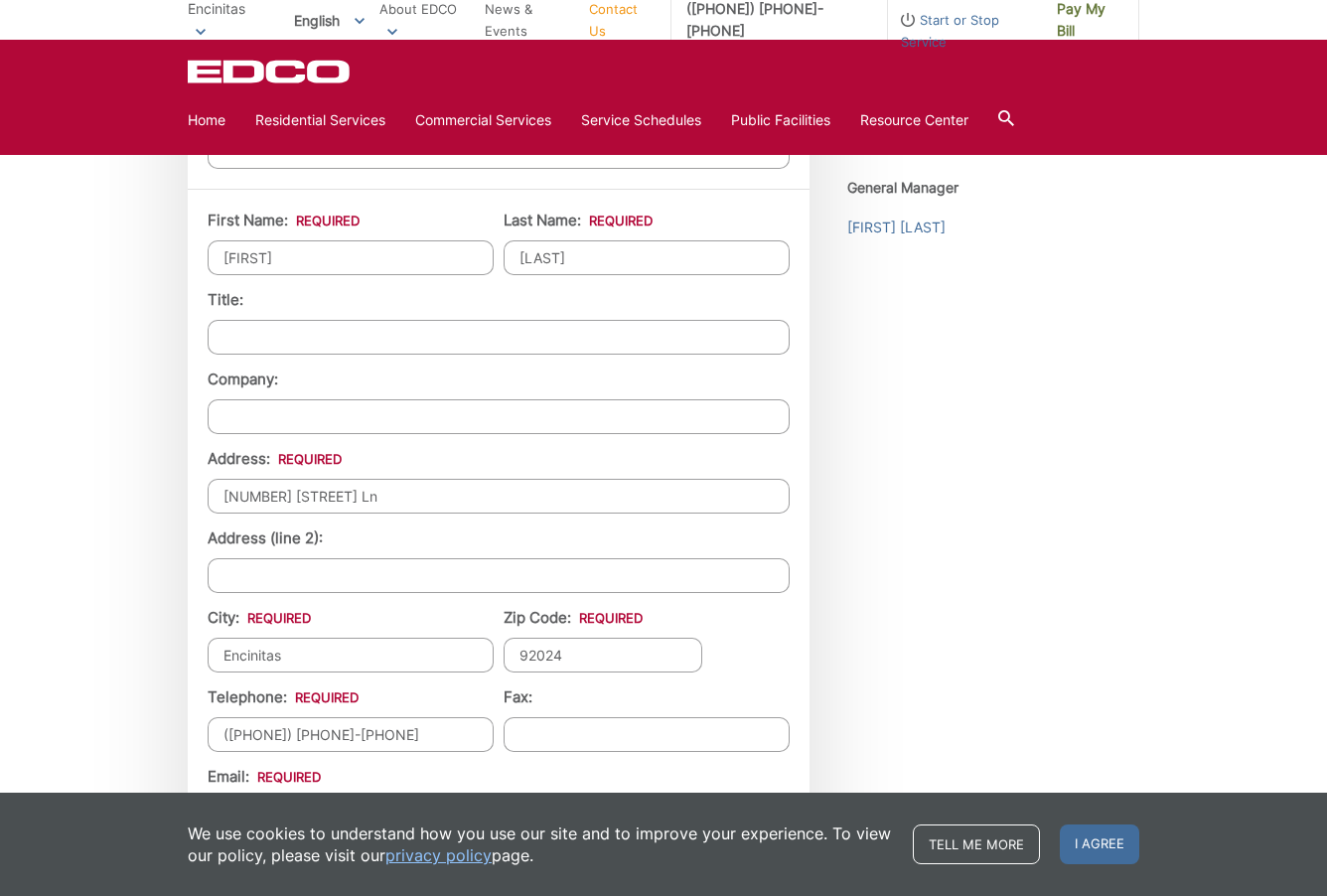 type on "(___) ___-____" 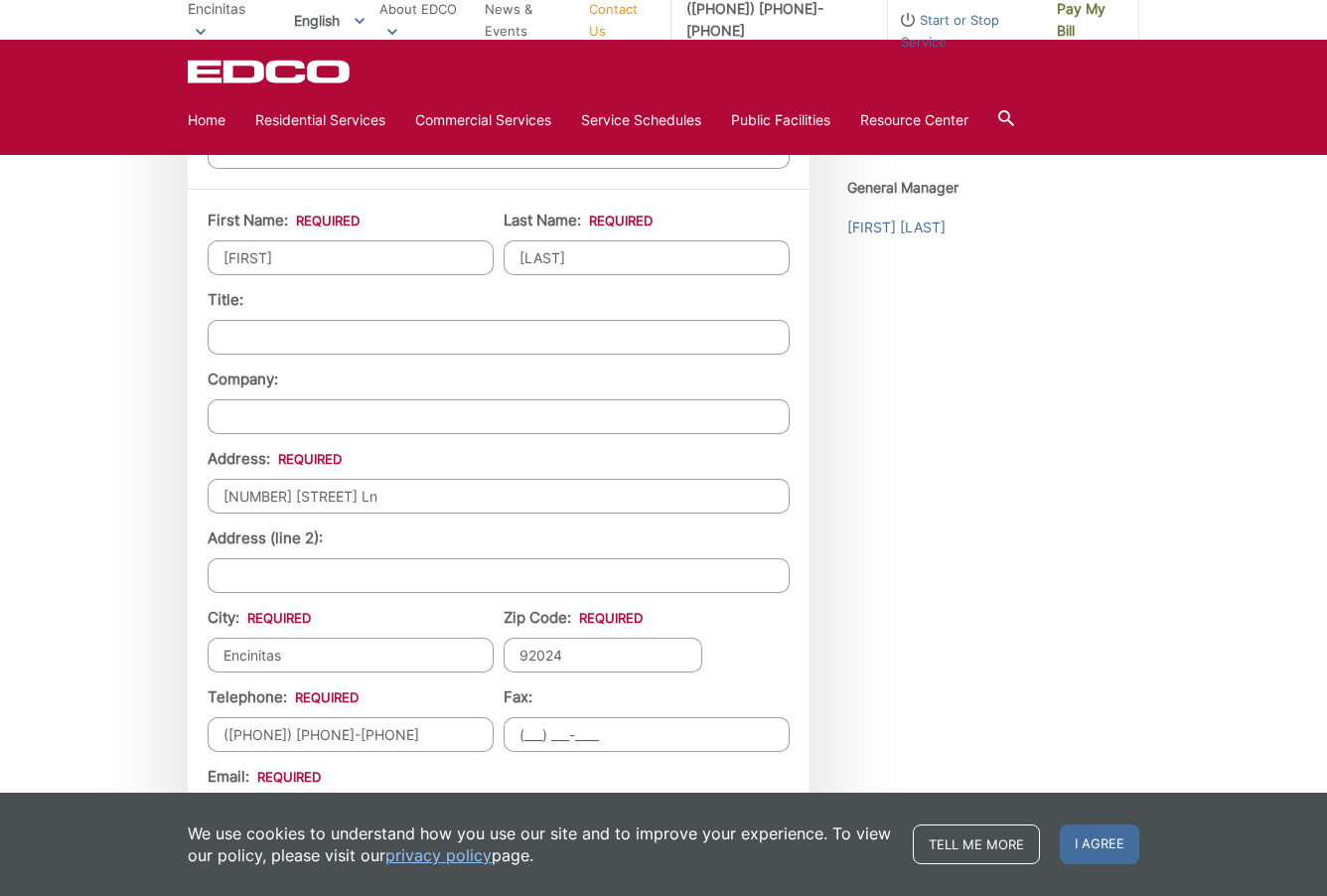 click on "(___) ___-____" at bounding box center [647, 734] 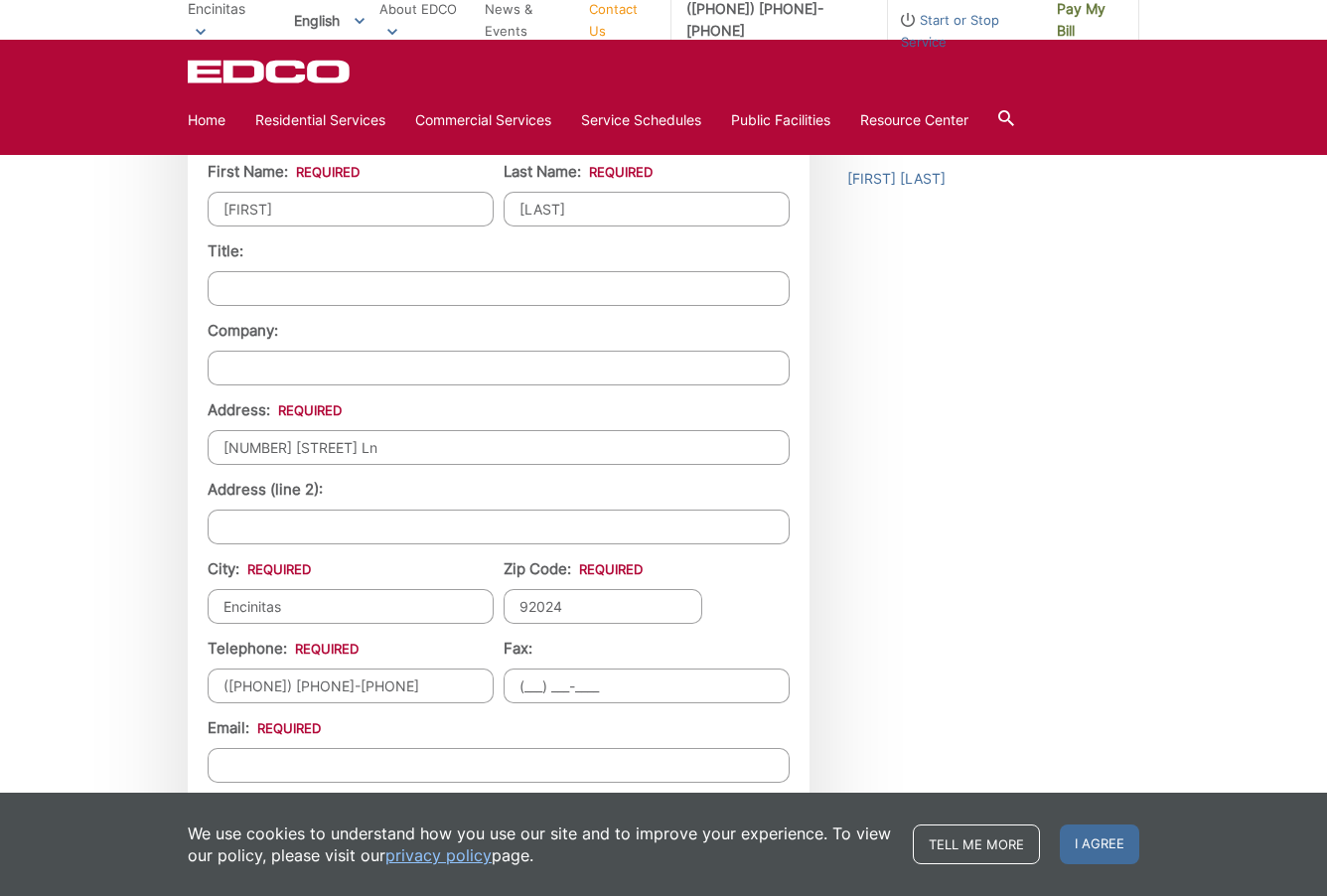 scroll, scrollTop: 1786, scrollLeft: 0, axis: vertical 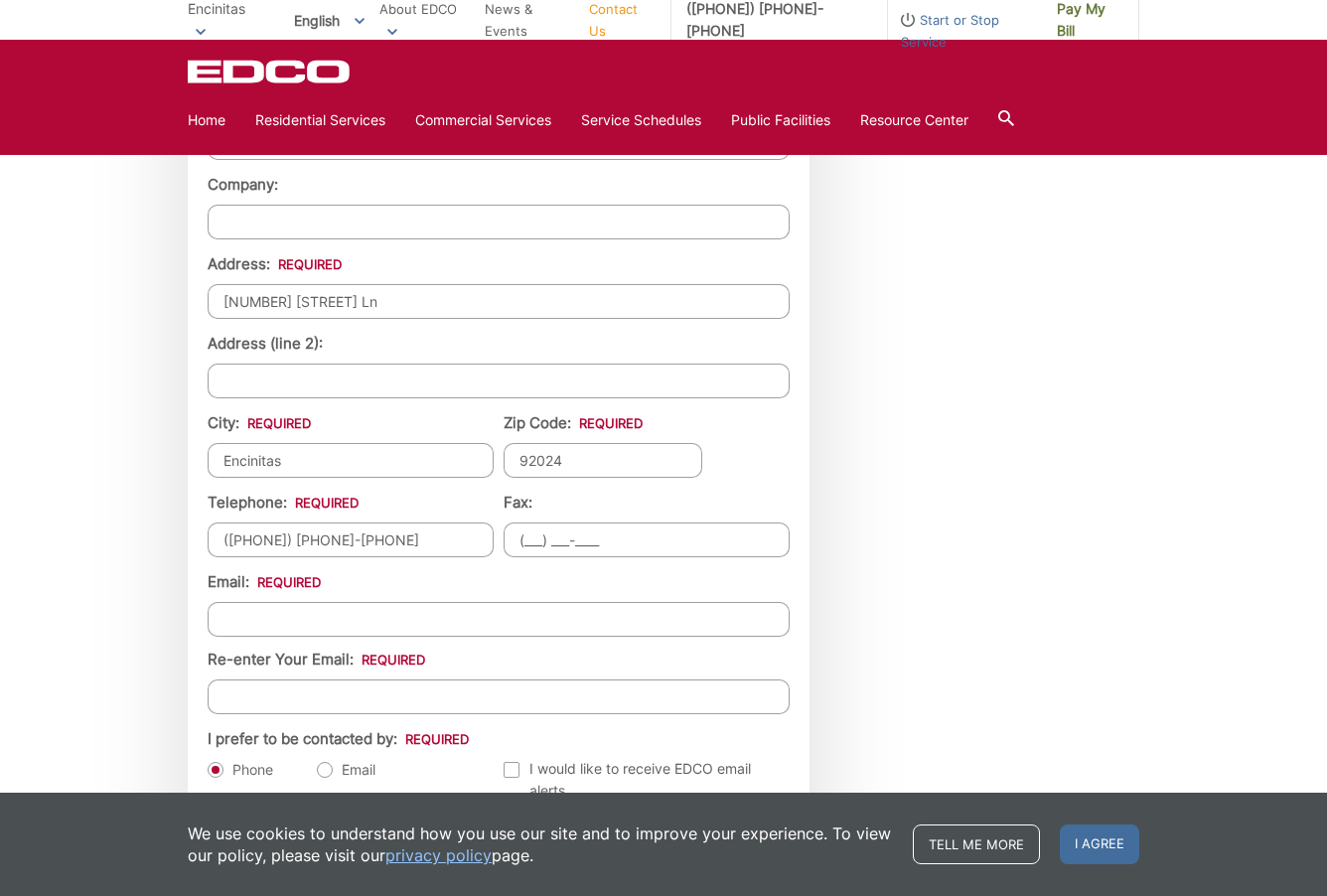 type 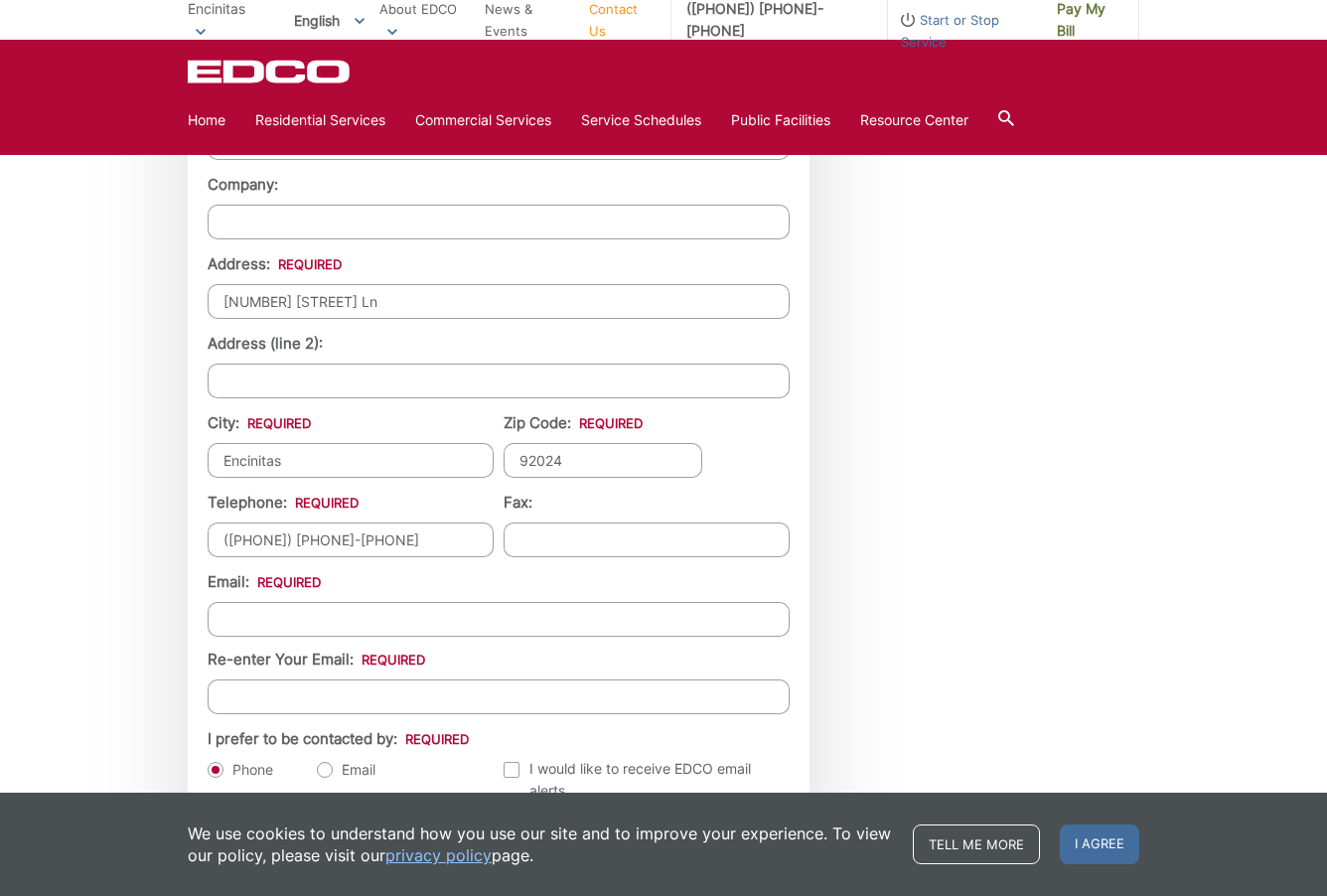 click on "Email *" at bounding box center [499, 619] 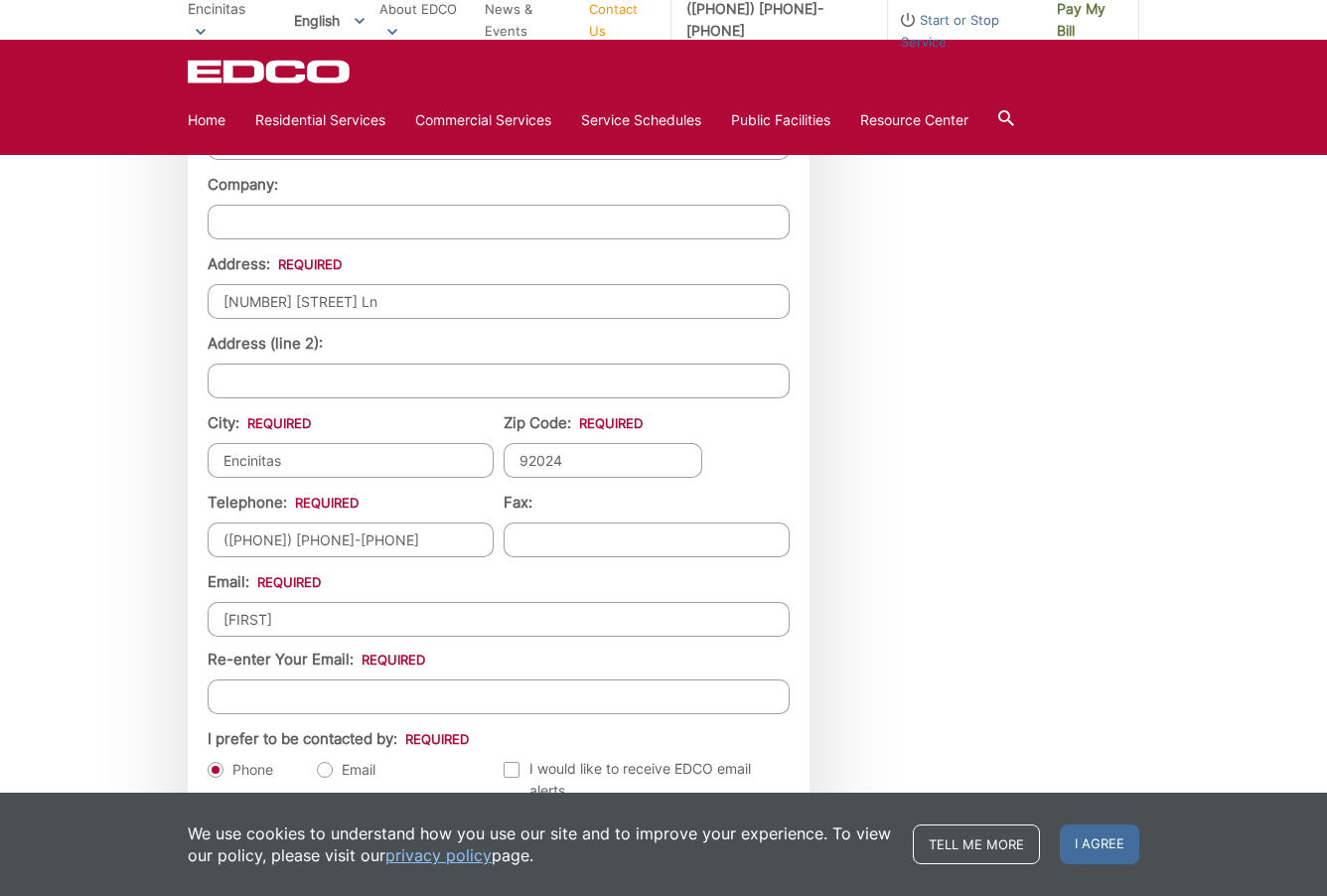 type on "[EMAIL]" 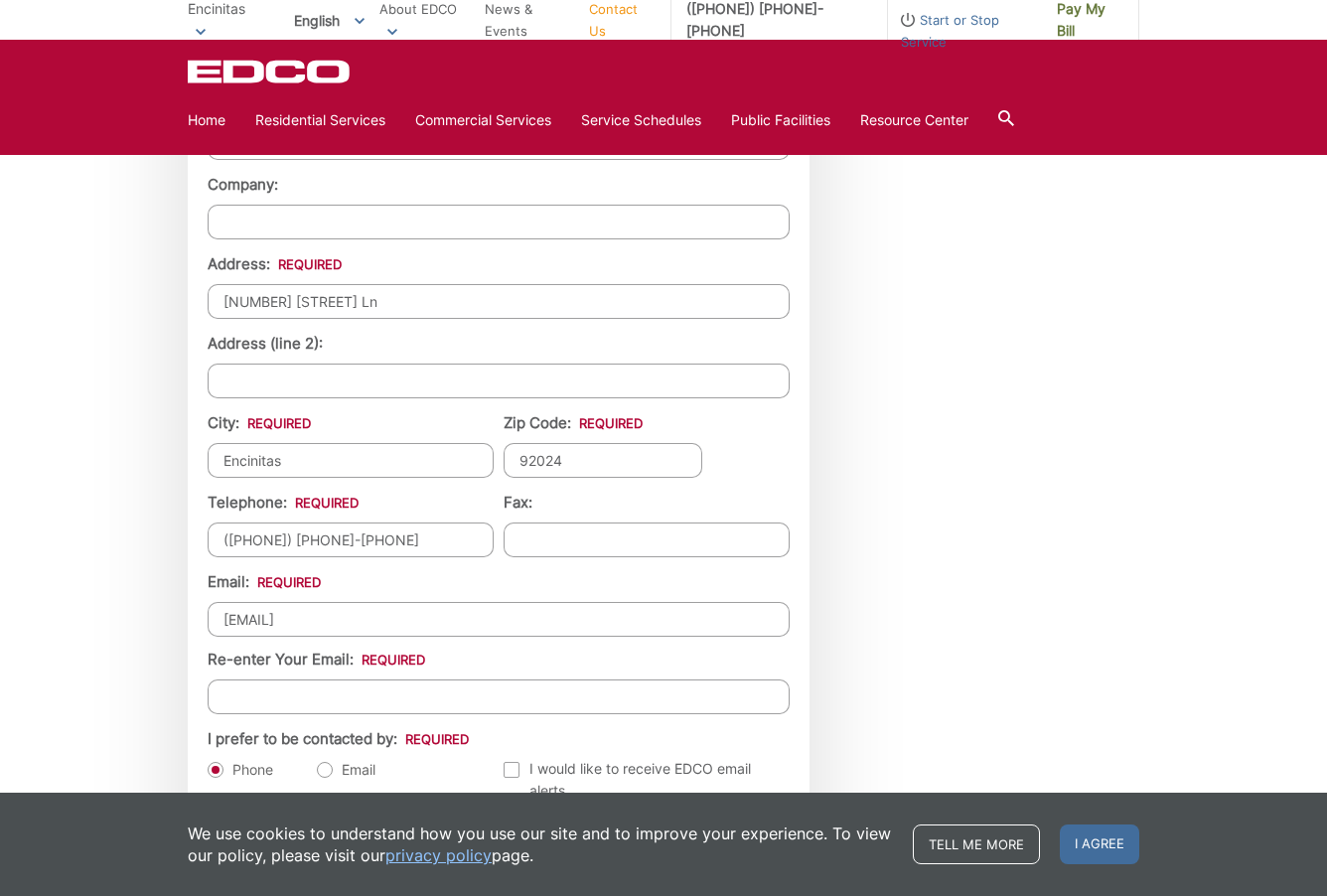 type on "Unit [NUMBER]" 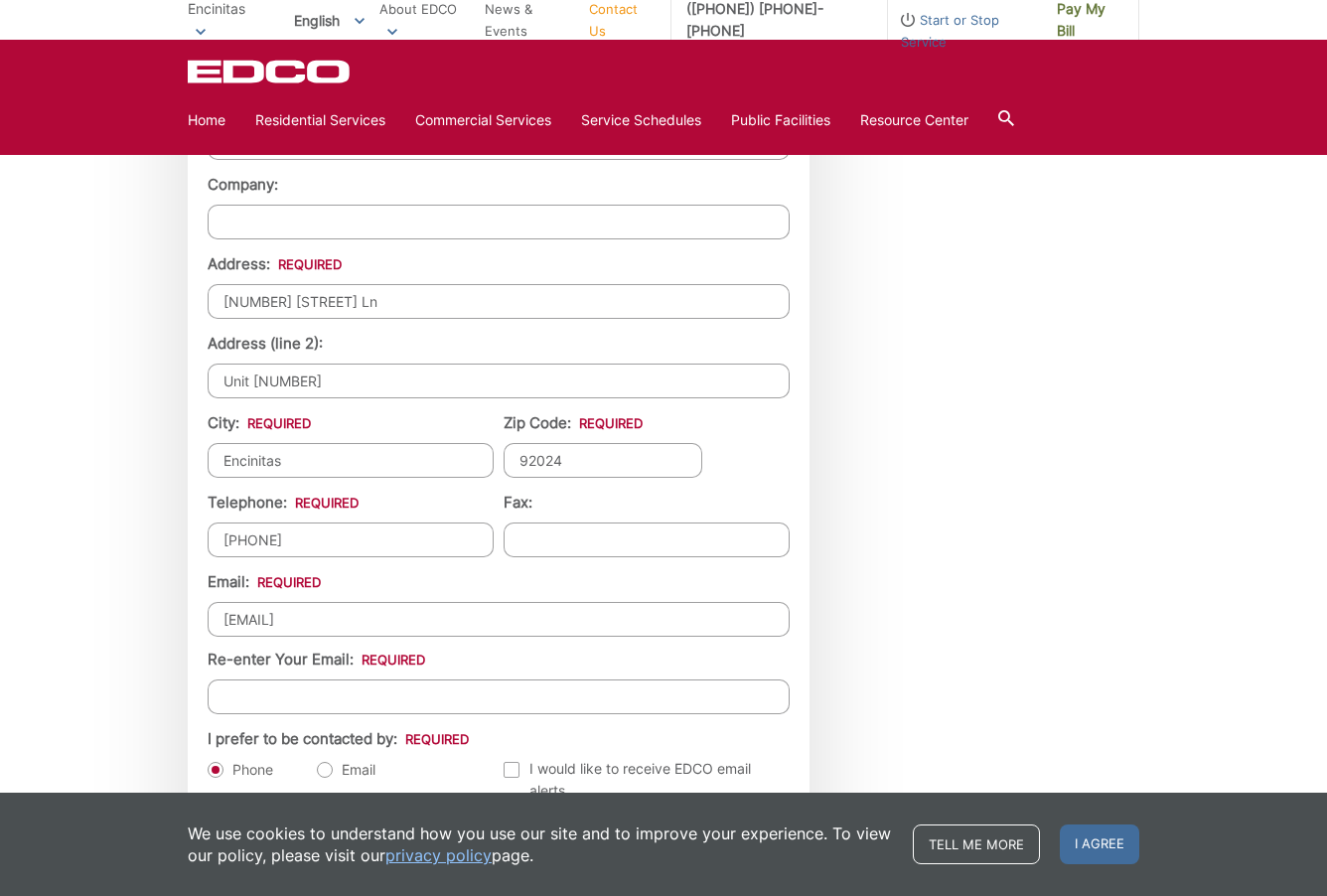 type on "[EMAIL]" 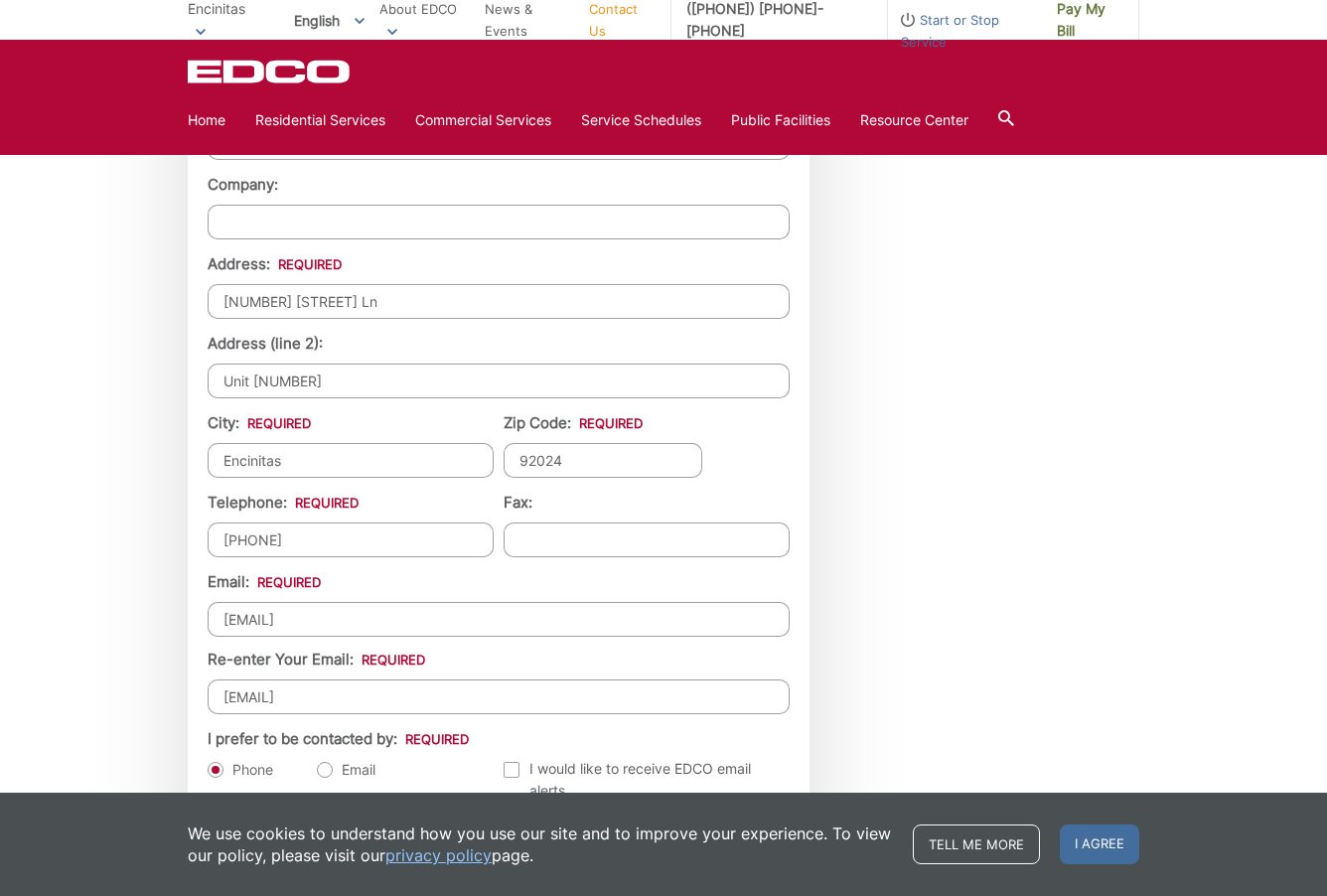 type on "([PHONE]) [PHONE]-[PHONE]" 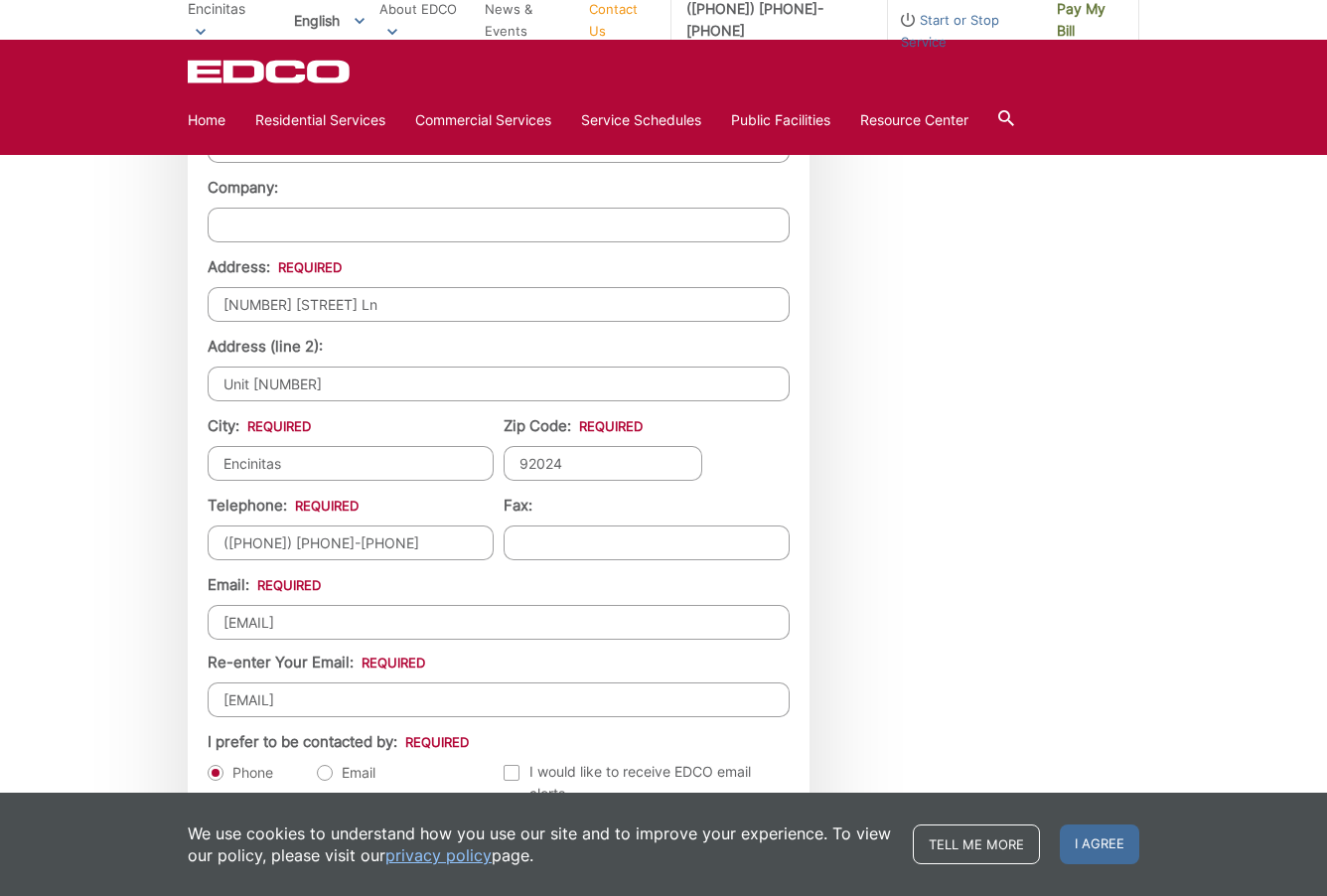 scroll, scrollTop: 1788, scrollLeft: 0, axis: vertical 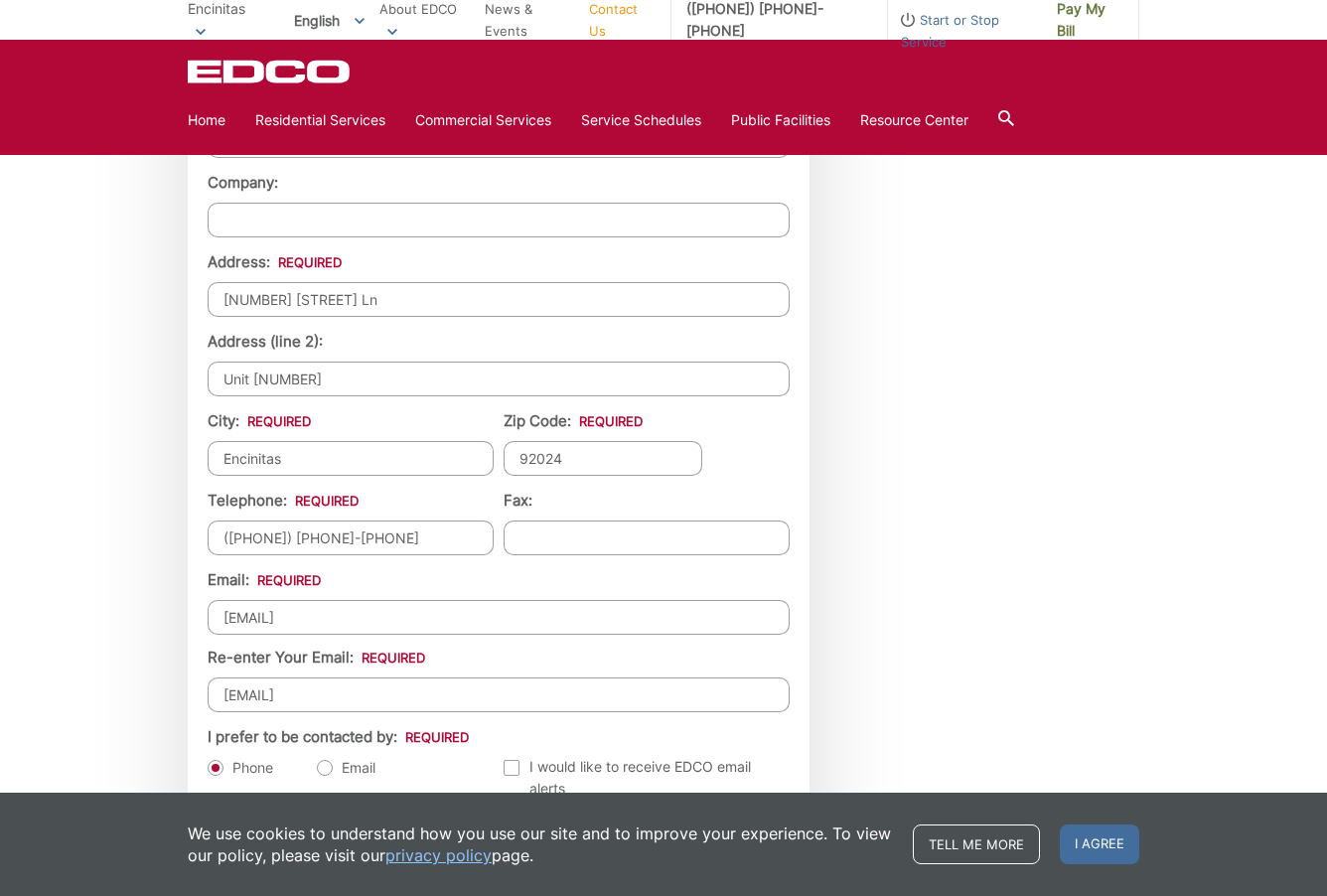 drag, startPoint x: 318, startPoint y: 442, endPoint x: 180, endPoint y: 442, distance: 138 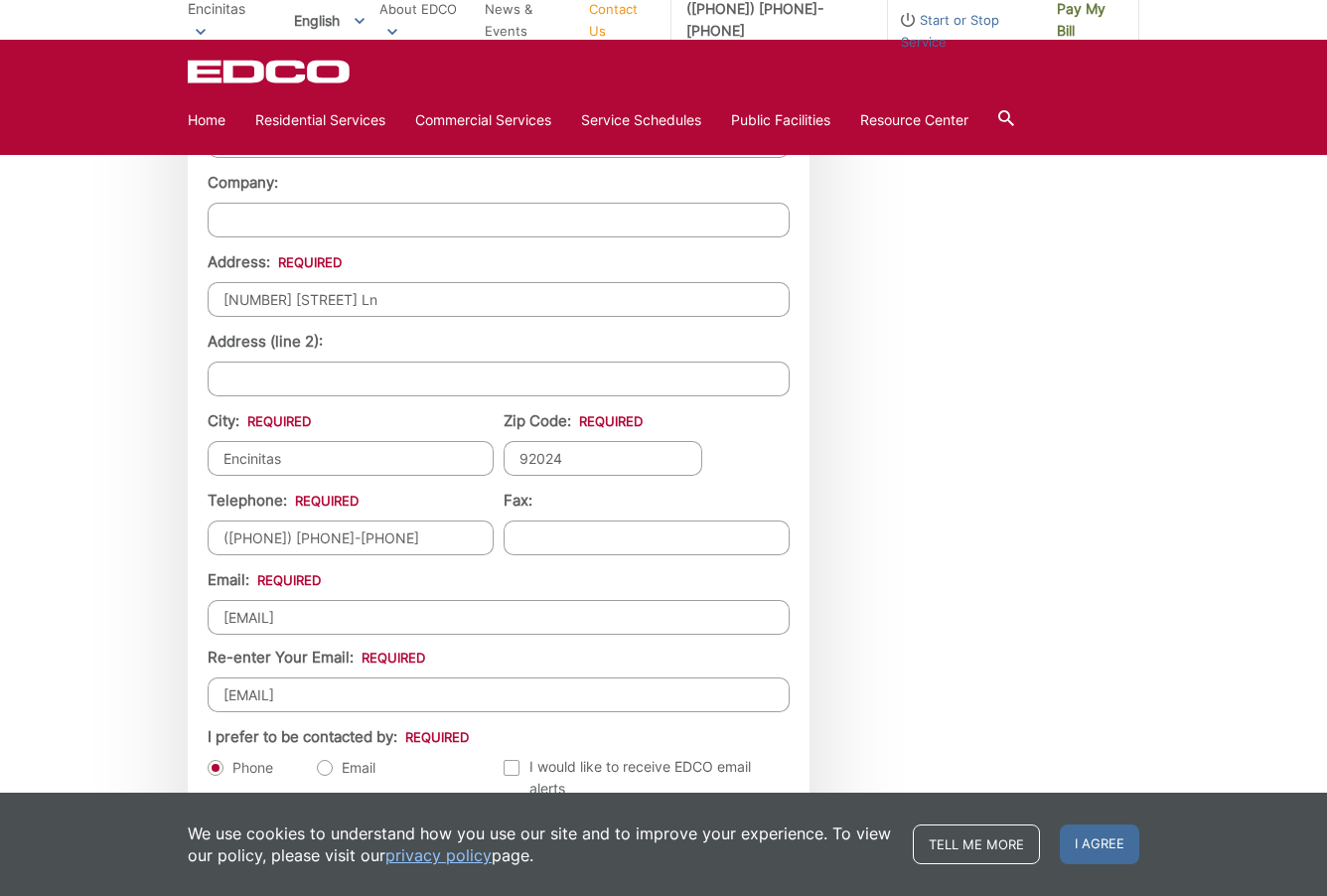 type 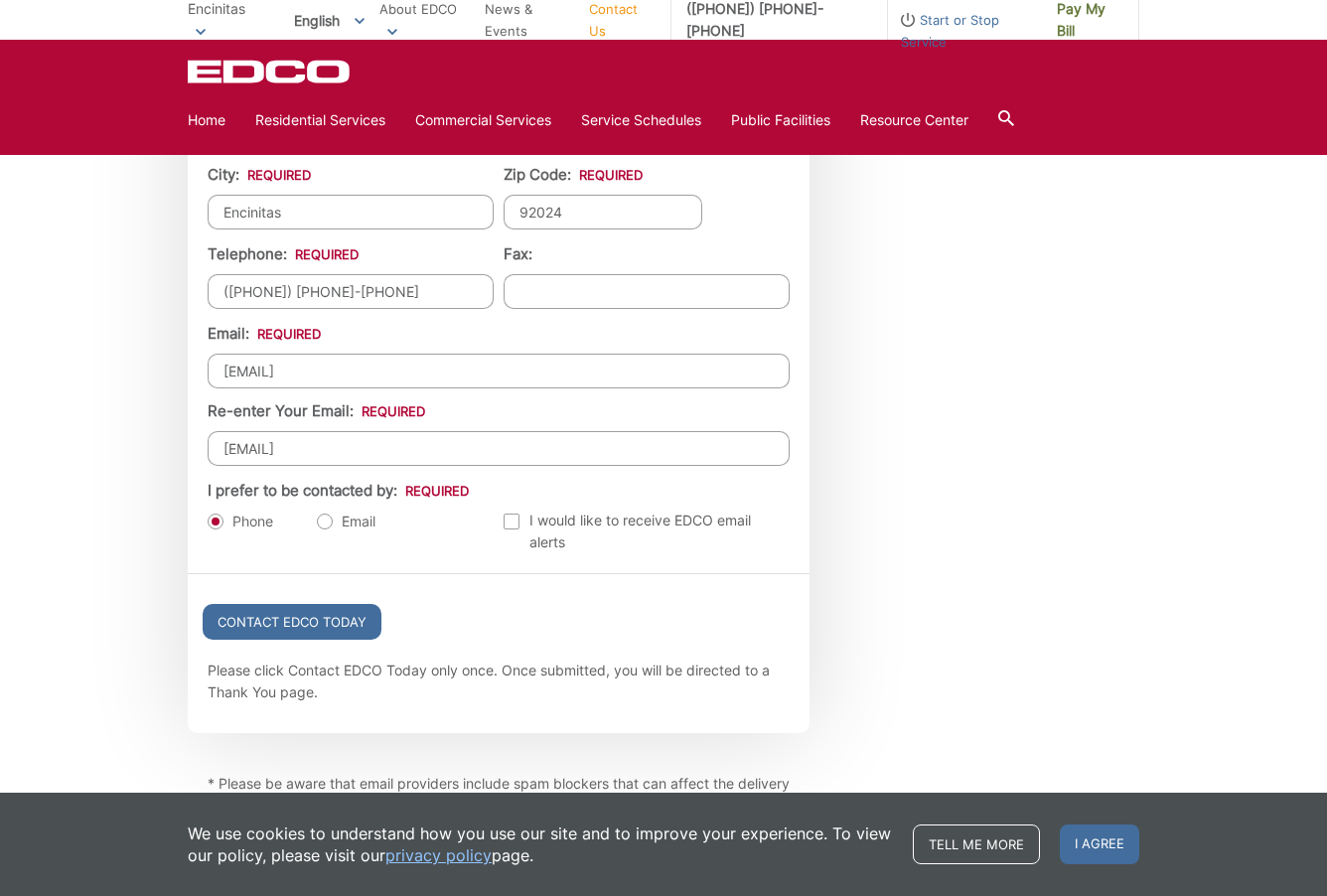 scroll, scrollTop: 2036, scrollLeft: 0, axis: vertical 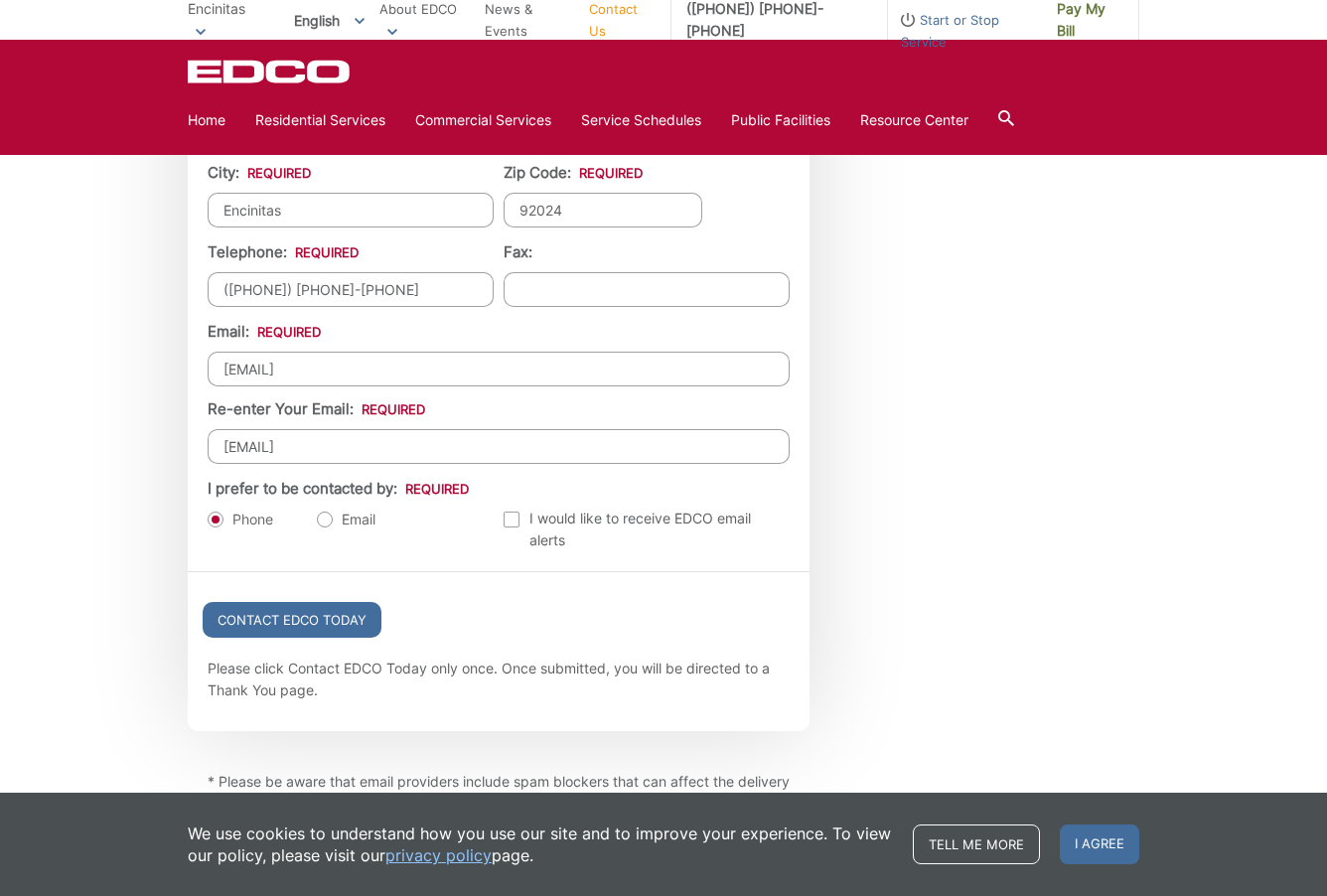 click on "Email" at bounding box center (346, 520) 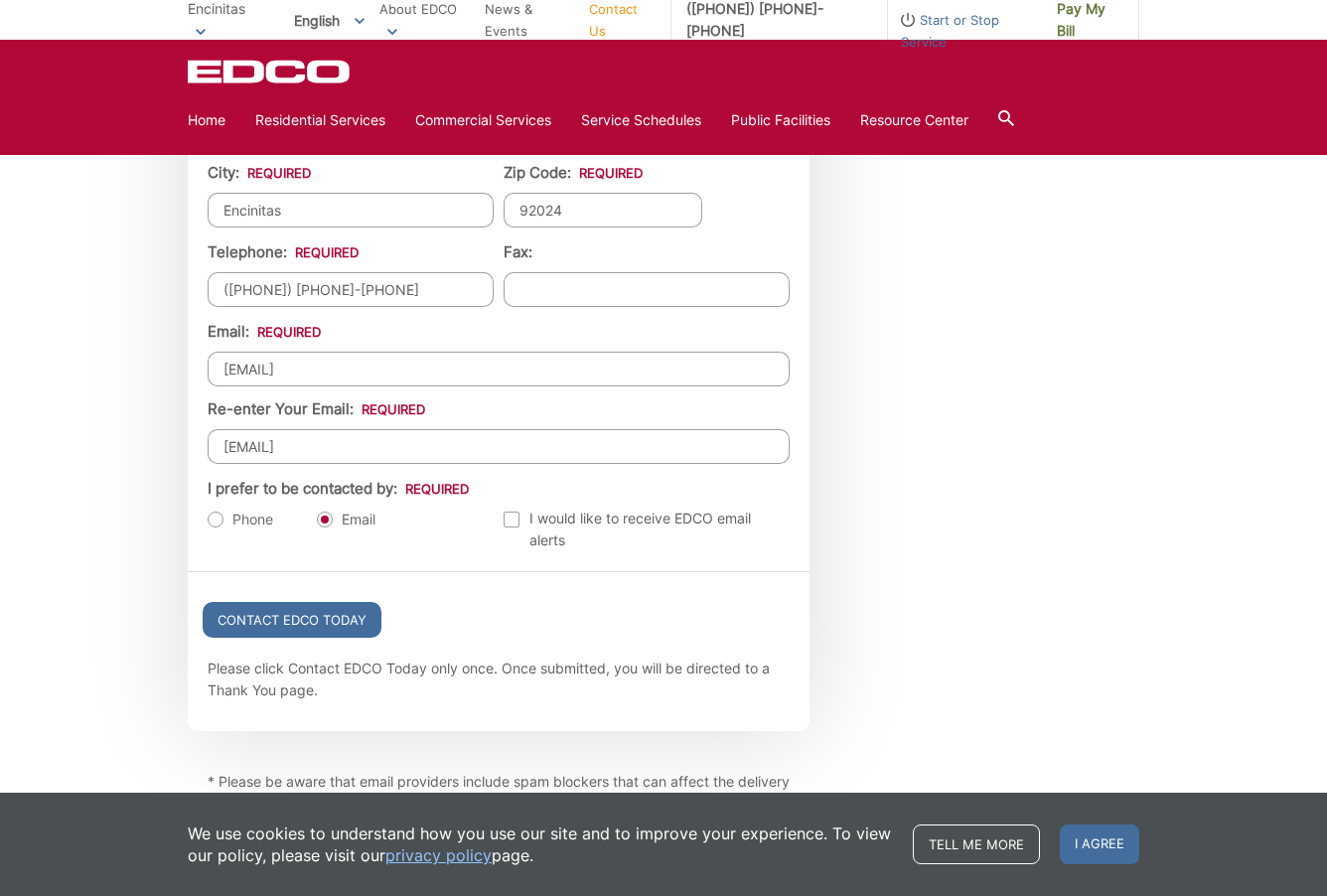 click on "Phone" at bounding box center [240, 520] 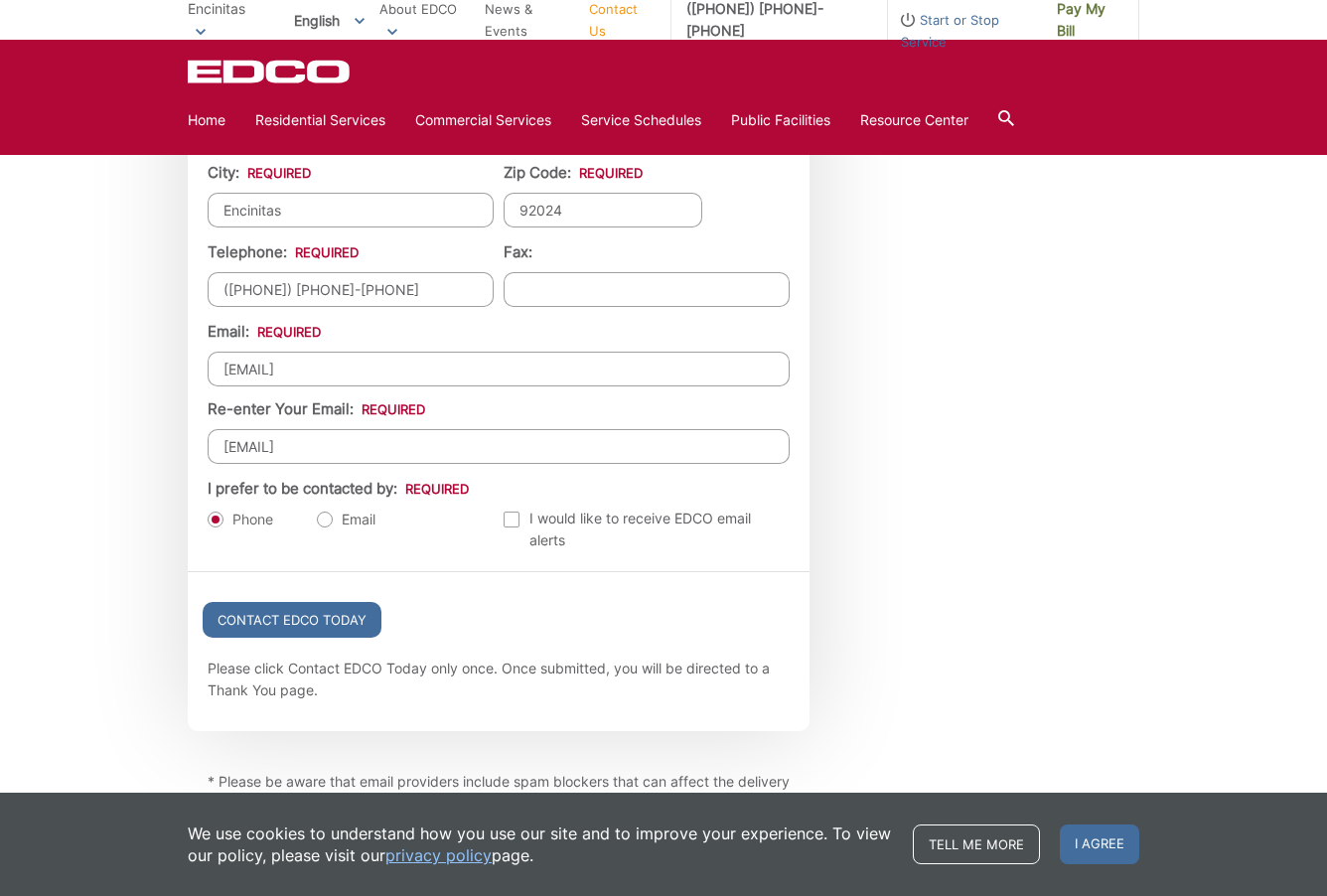 click on "Email" at bounding box center (346, 520) 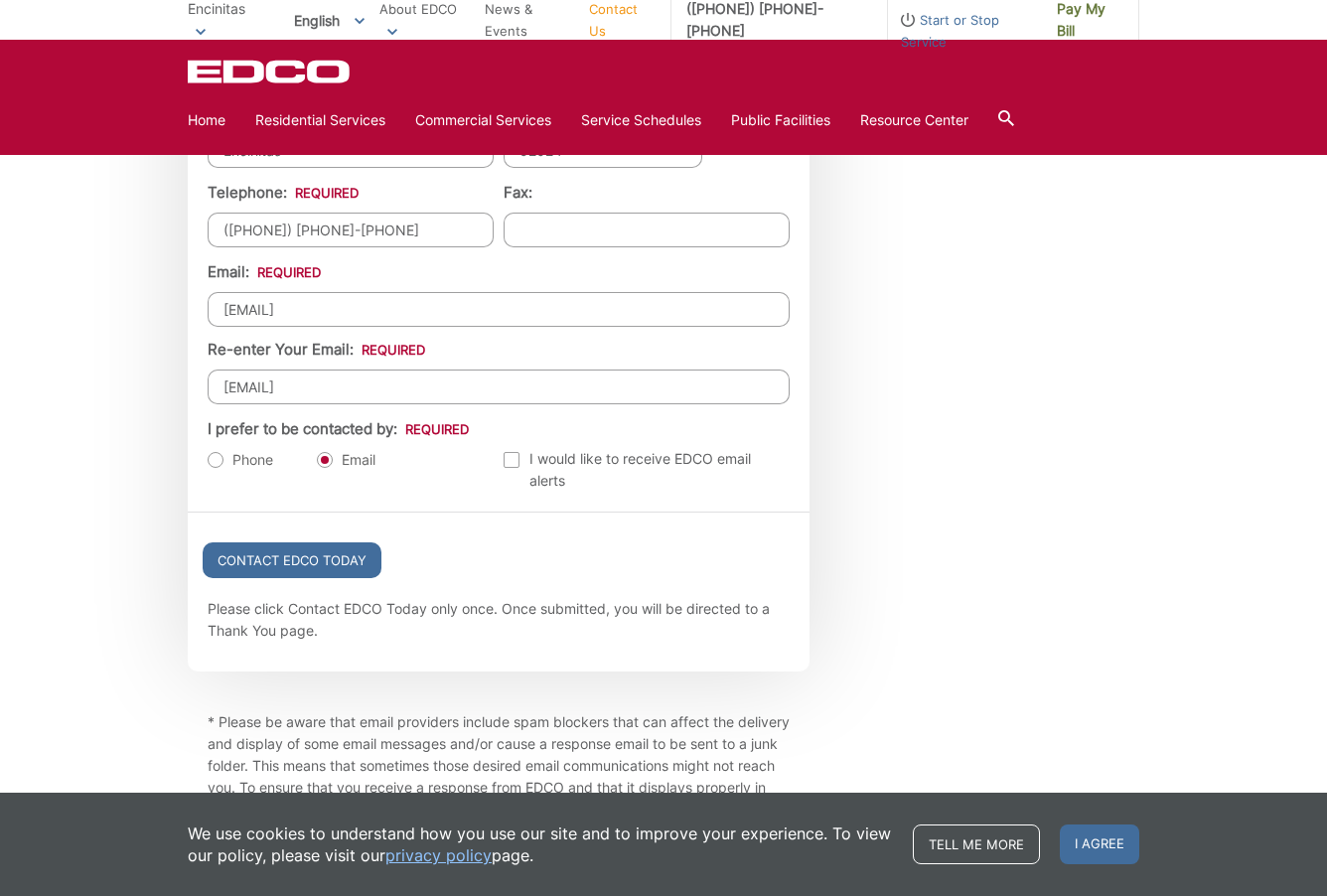 scroll, scrollTop: 2099, scrollLeft: 0, axis: vertical 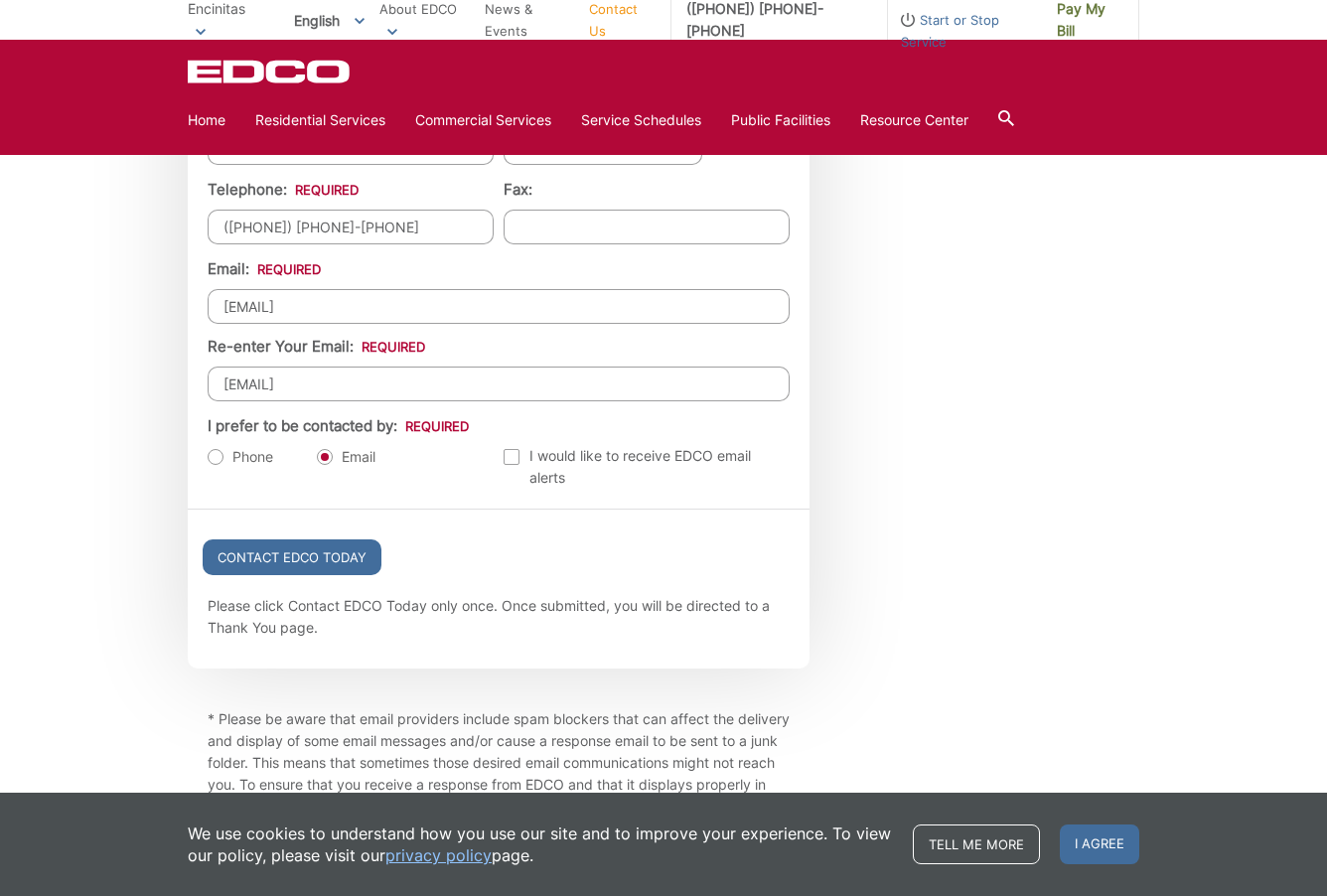 click on "First Name: * [FIRST] Last Name: * [LAST] Title: Company: Address: * [NUMBER] [STREET] Ln Address (line 2): City: * [CITY] Zip Code: * [POSTAL_CODE] Telephone: * ([PHONE]) [PHONE]-[PHONE] Fax: Email *
Email:
[EMAIL]
Re-enter Your Email:
[EMAIL]
I prefer to be contacted by: *
Phone
Email
Email Alerts   I would like to receive EDCO email alerts Email Alerts   I would like to receive EDI email alerts Email Alerts   I would like to receive RDS email alerts" at bounding box center (499, 94) 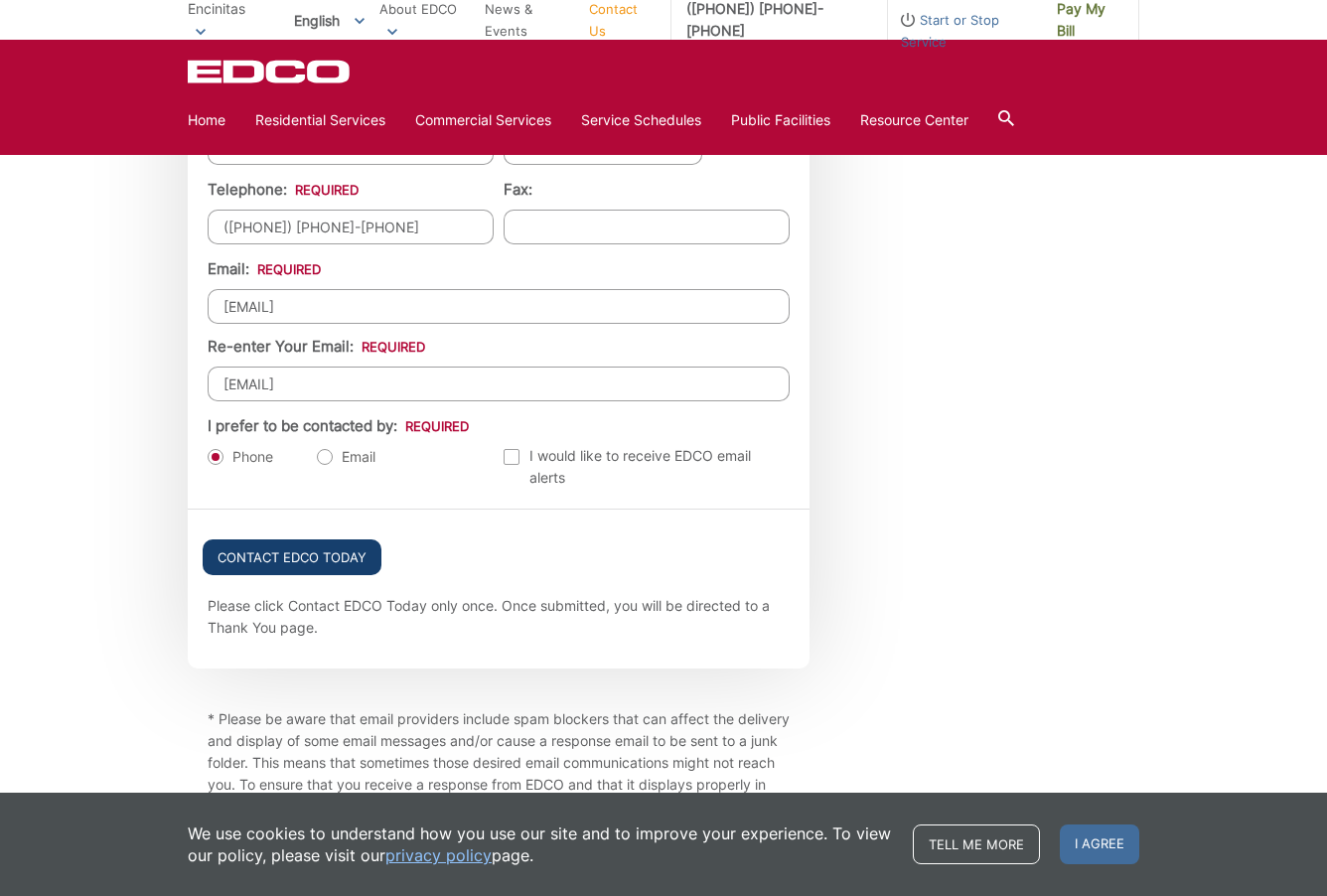 click on "Contact EDCO Today" at bounding box center [292, 557] 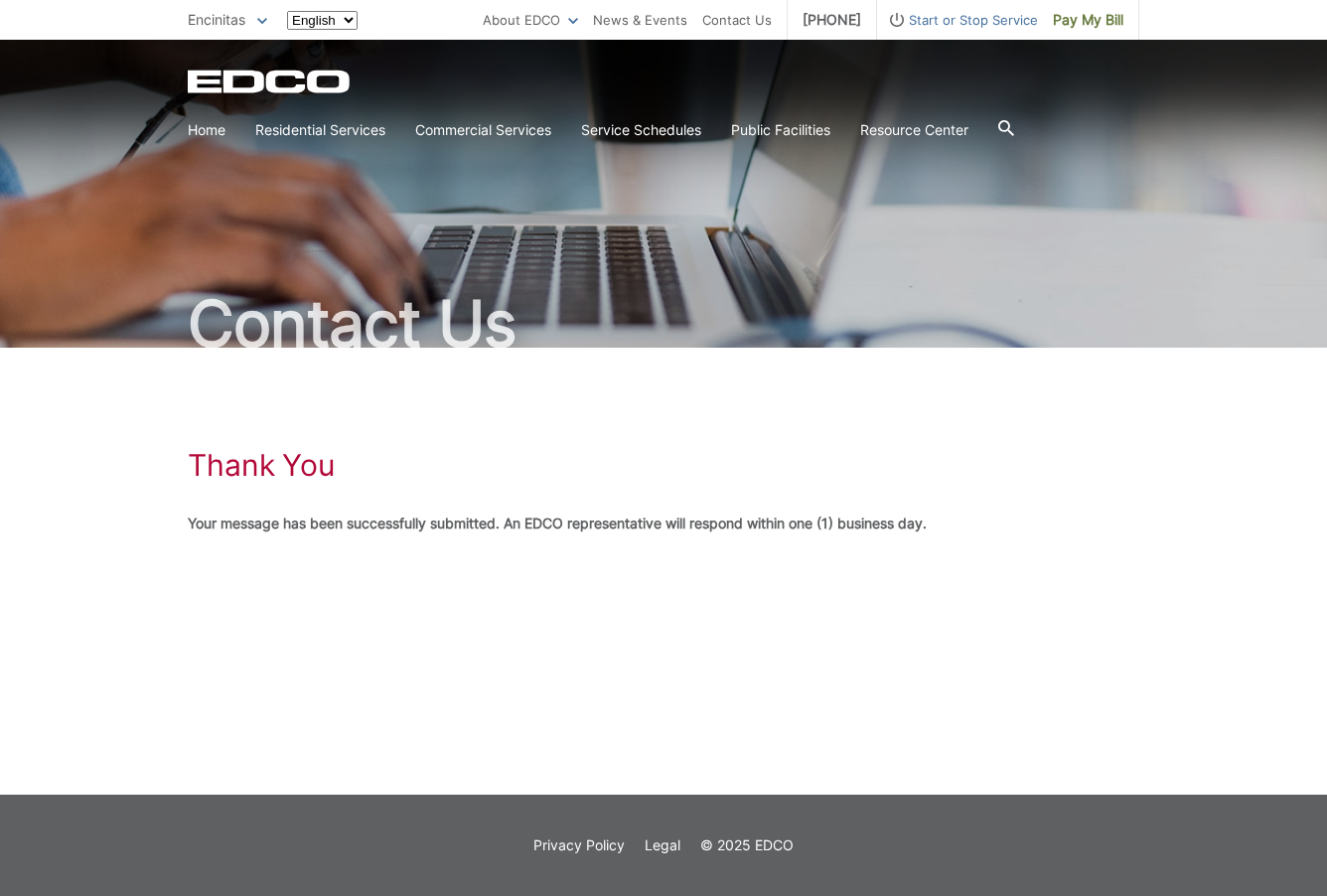 scroll, scrollTop: 0, scrollLeft: 0, axis: both 